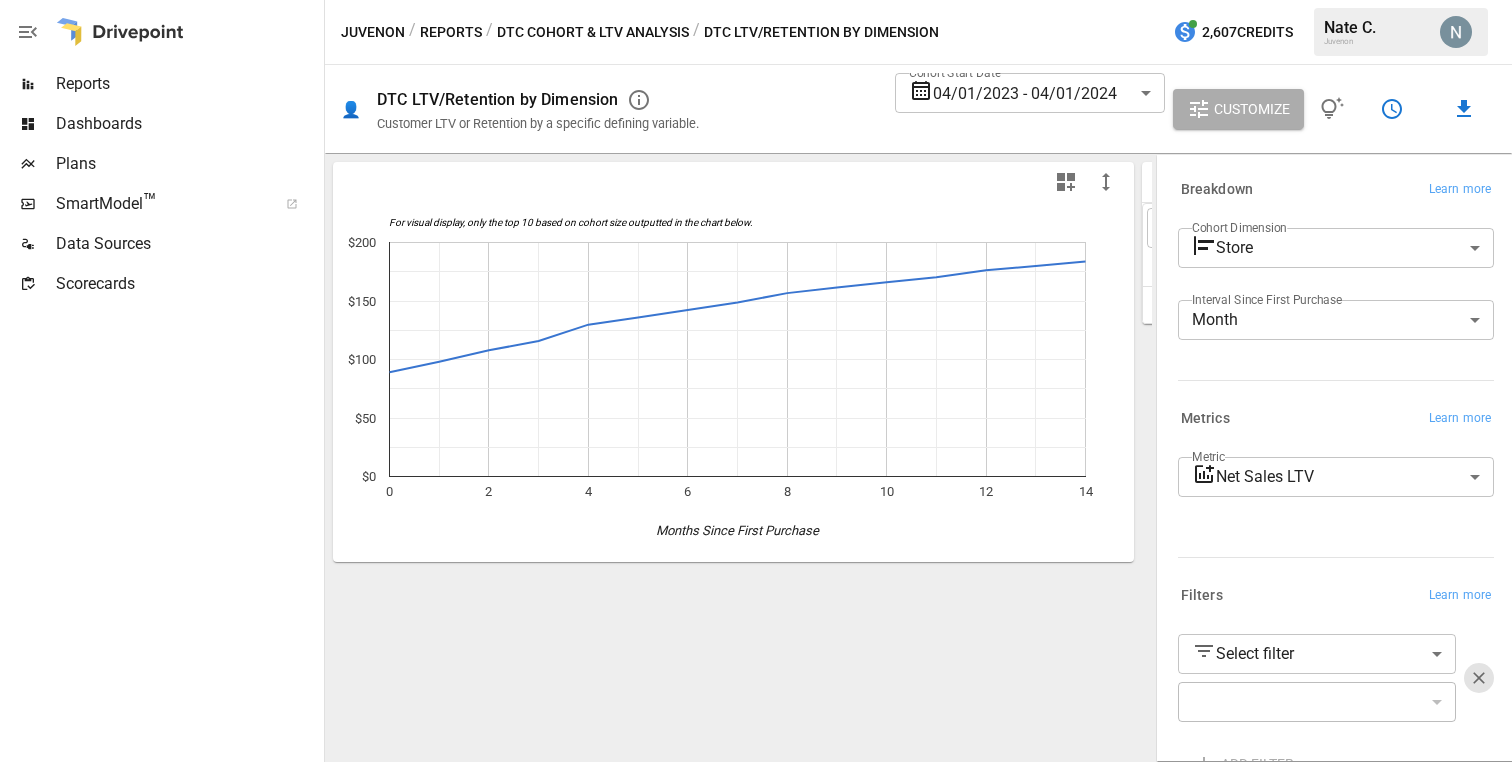 scroll, scrollTop: 0, scrollLeft: 0, axis: both 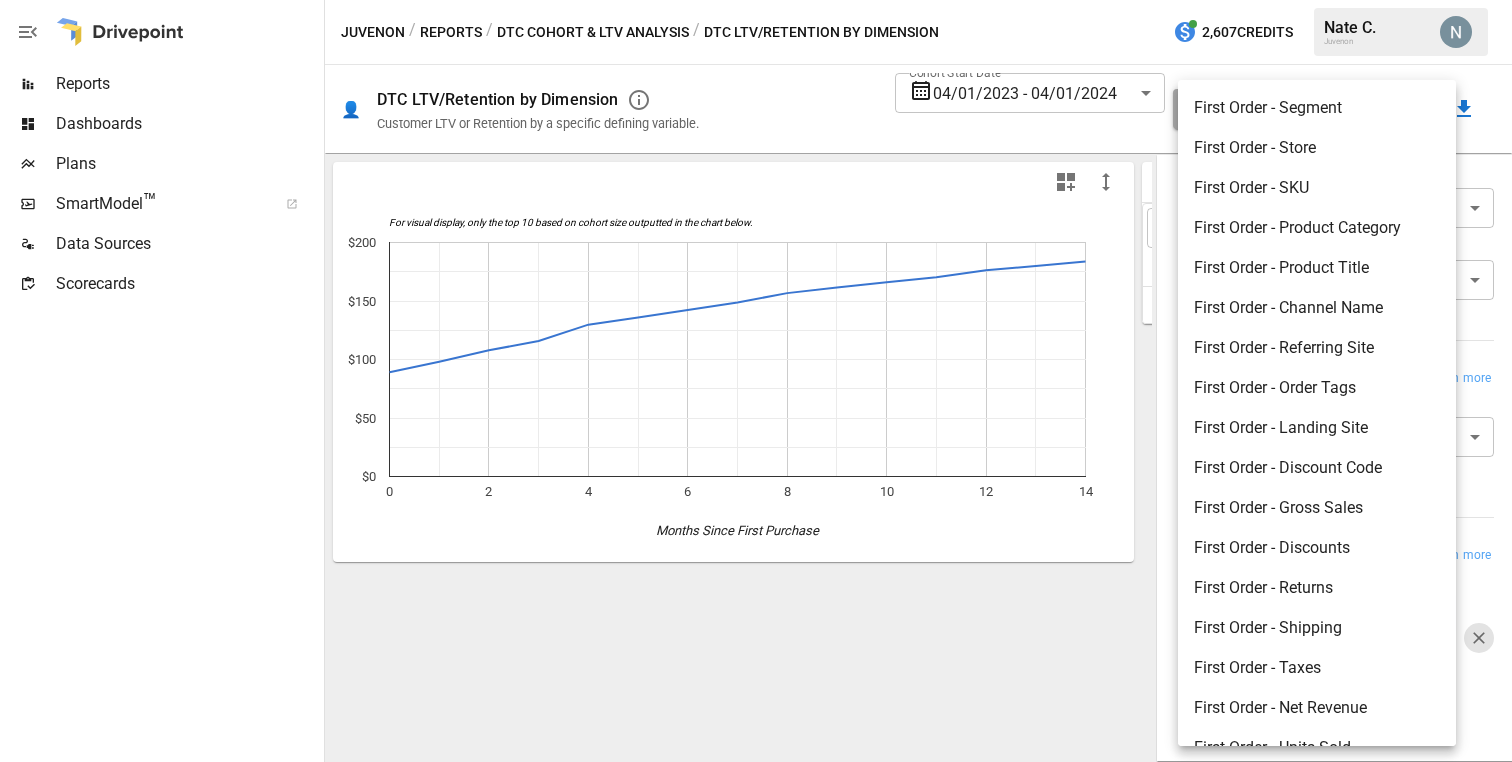 click on "**********" at bounding box center [756, 0] 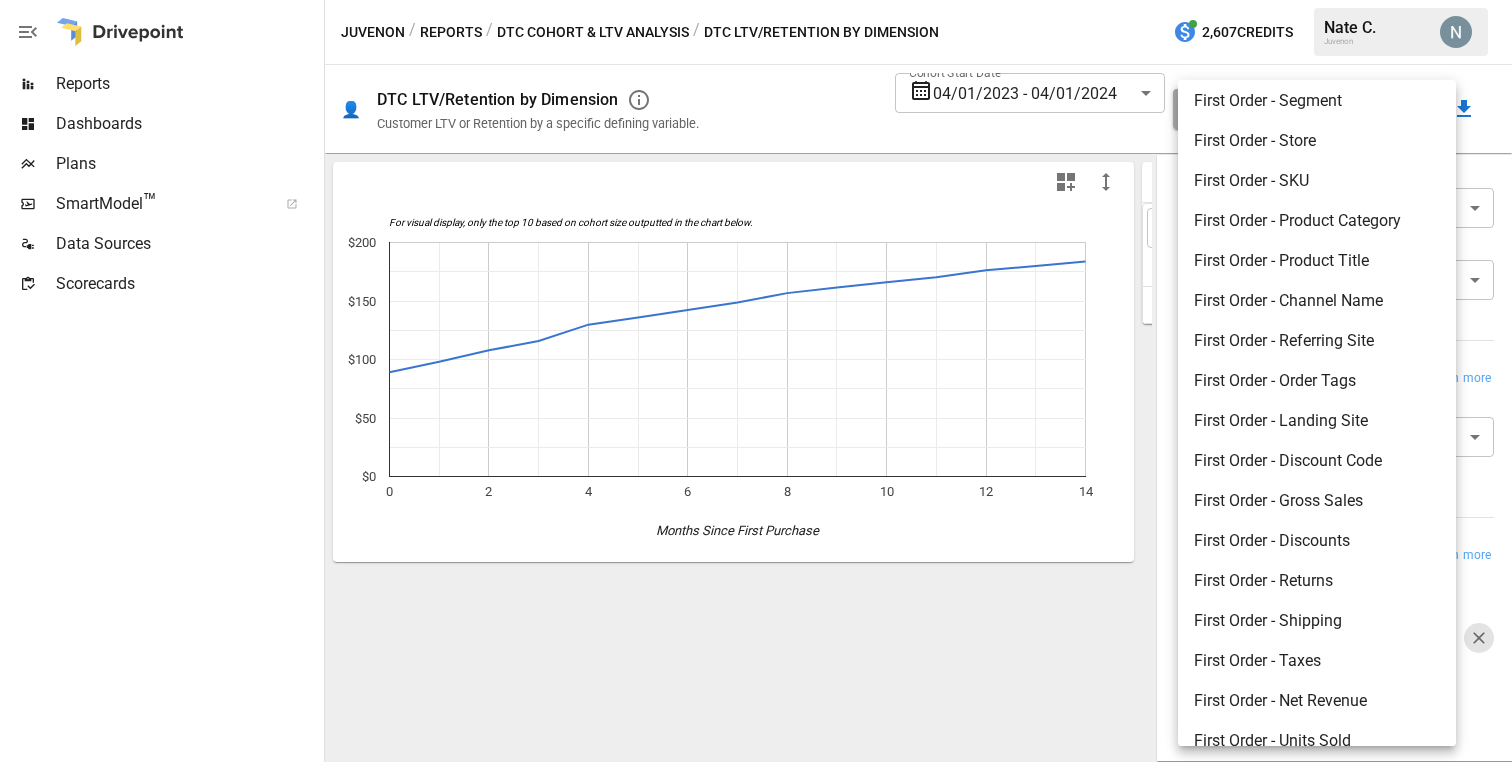 scroll, scrollTop: 0, scrollLeft: 0, axis: both 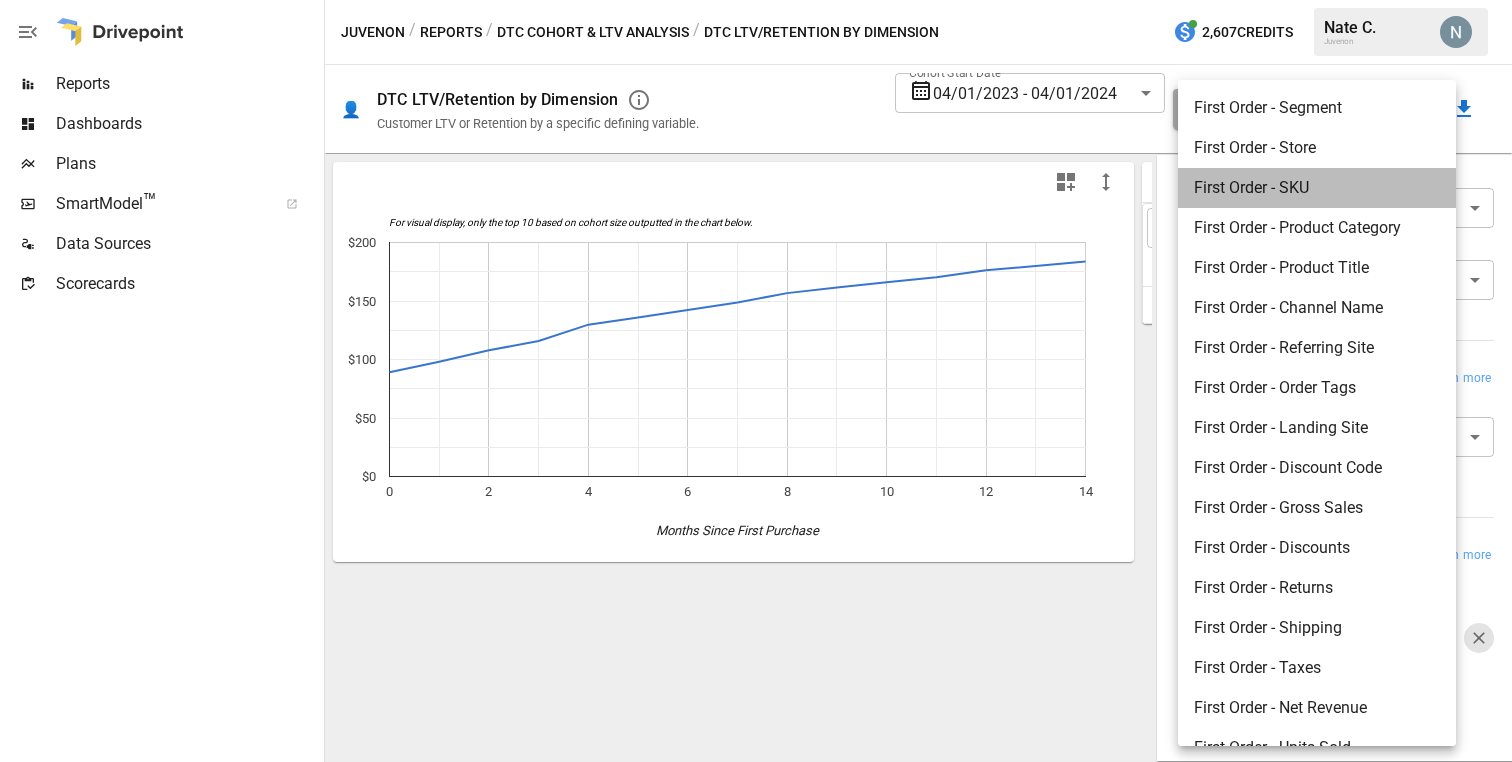 click on "First Order - SKU" at bounding box center (1317, 188) 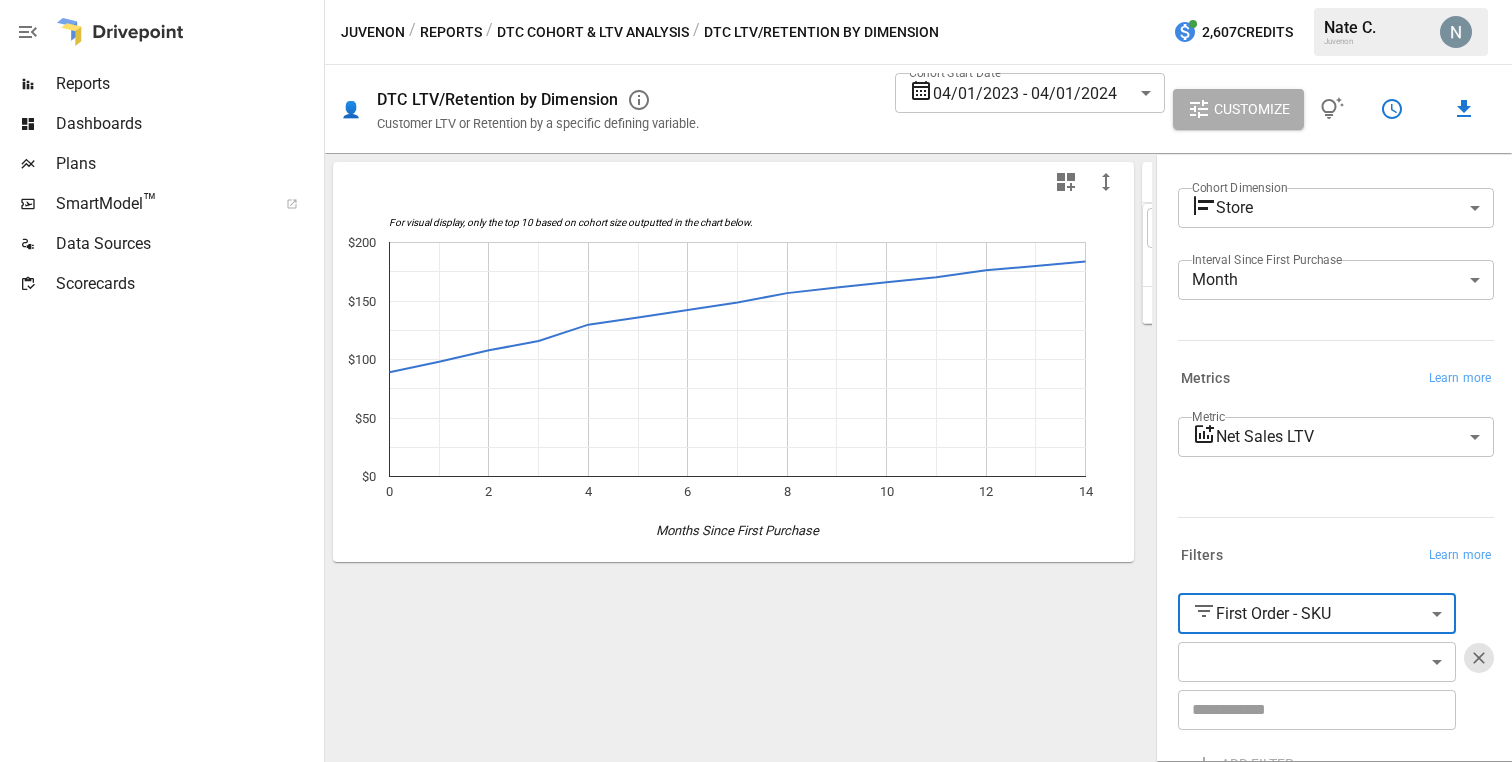 scroll, scrollTop: 134, scrollLeft: 0, axis: vertical 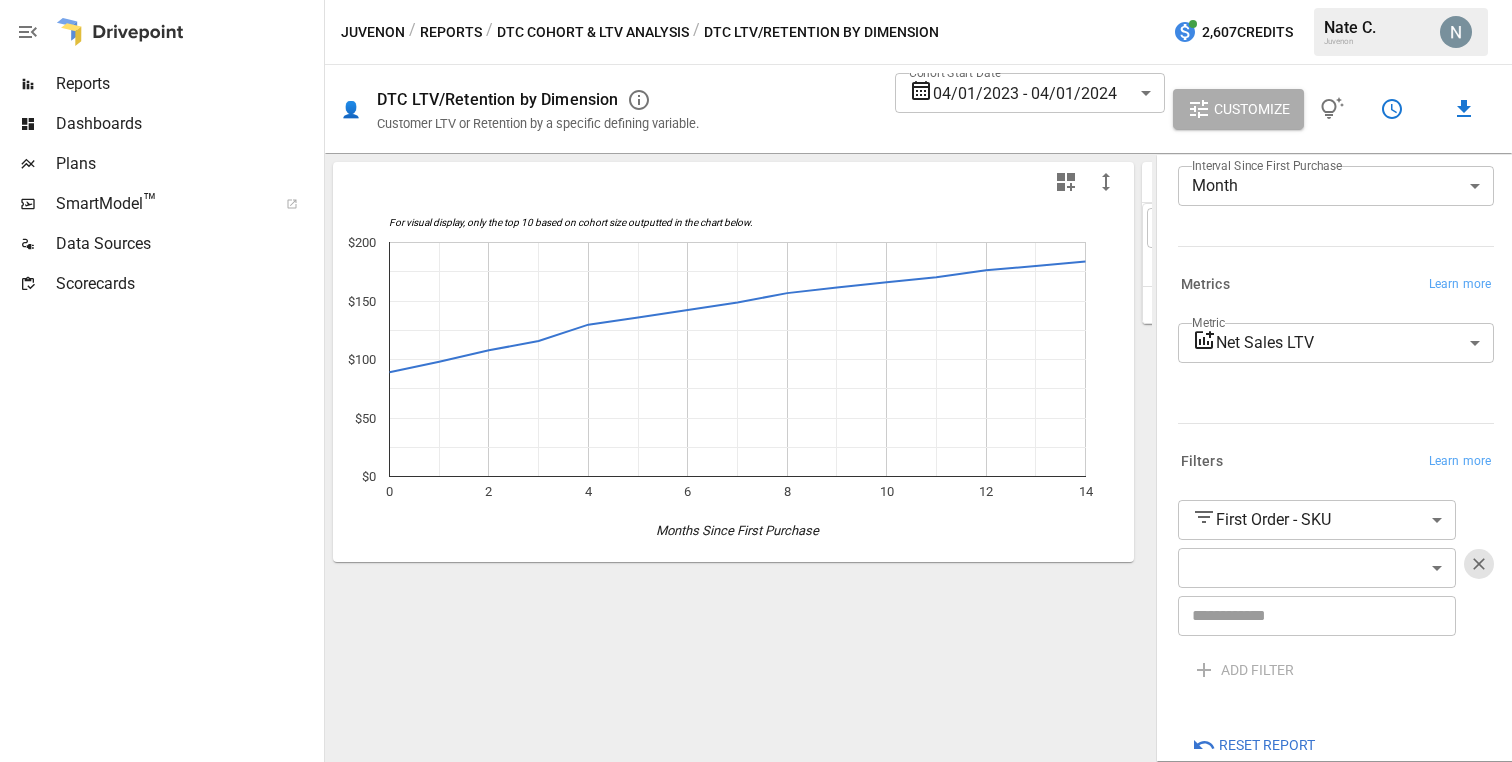 click on "**********" at bounding box center [1336, 594] 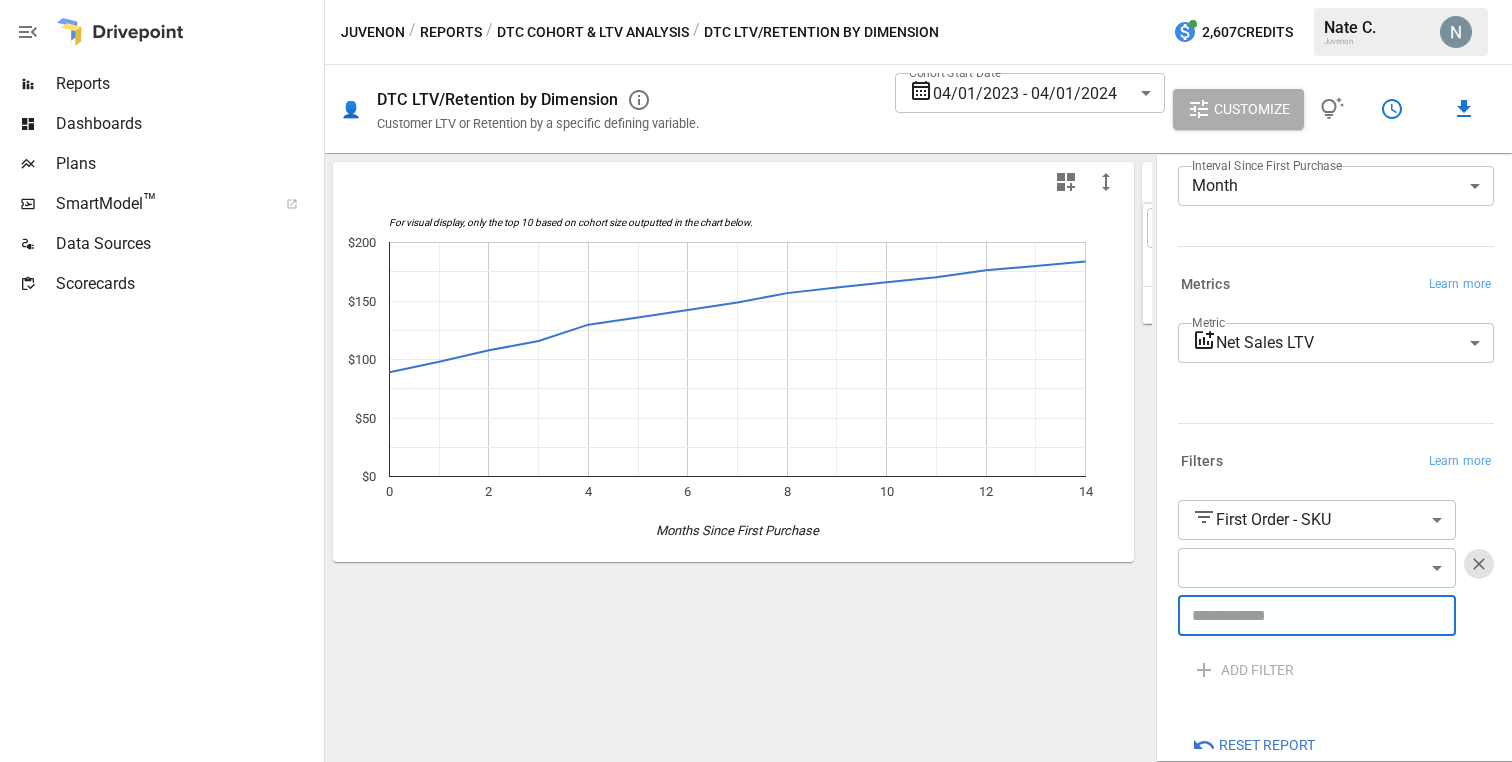 click at bounding box center (1317, 616) 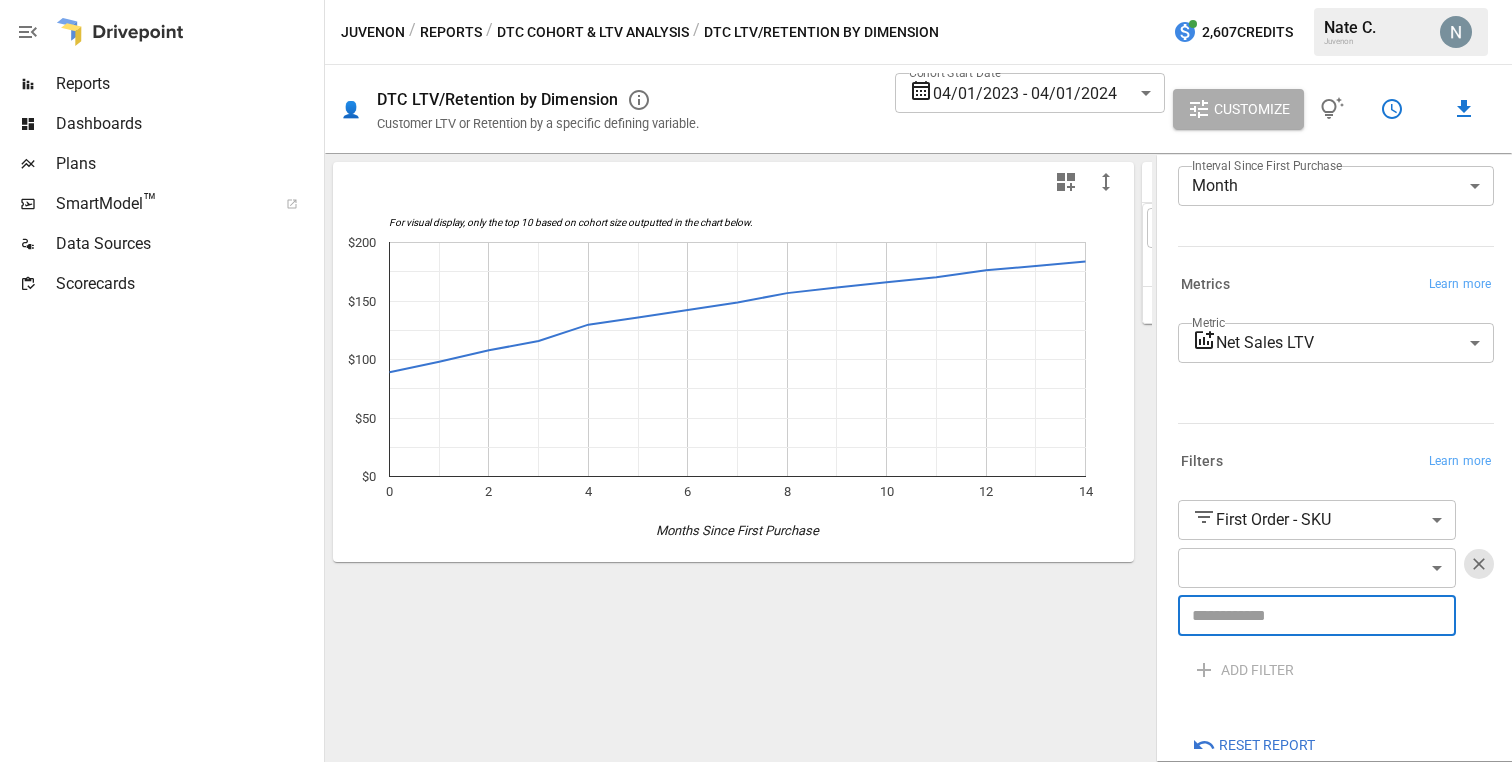click on "**********" at bounding box center [756, 0] 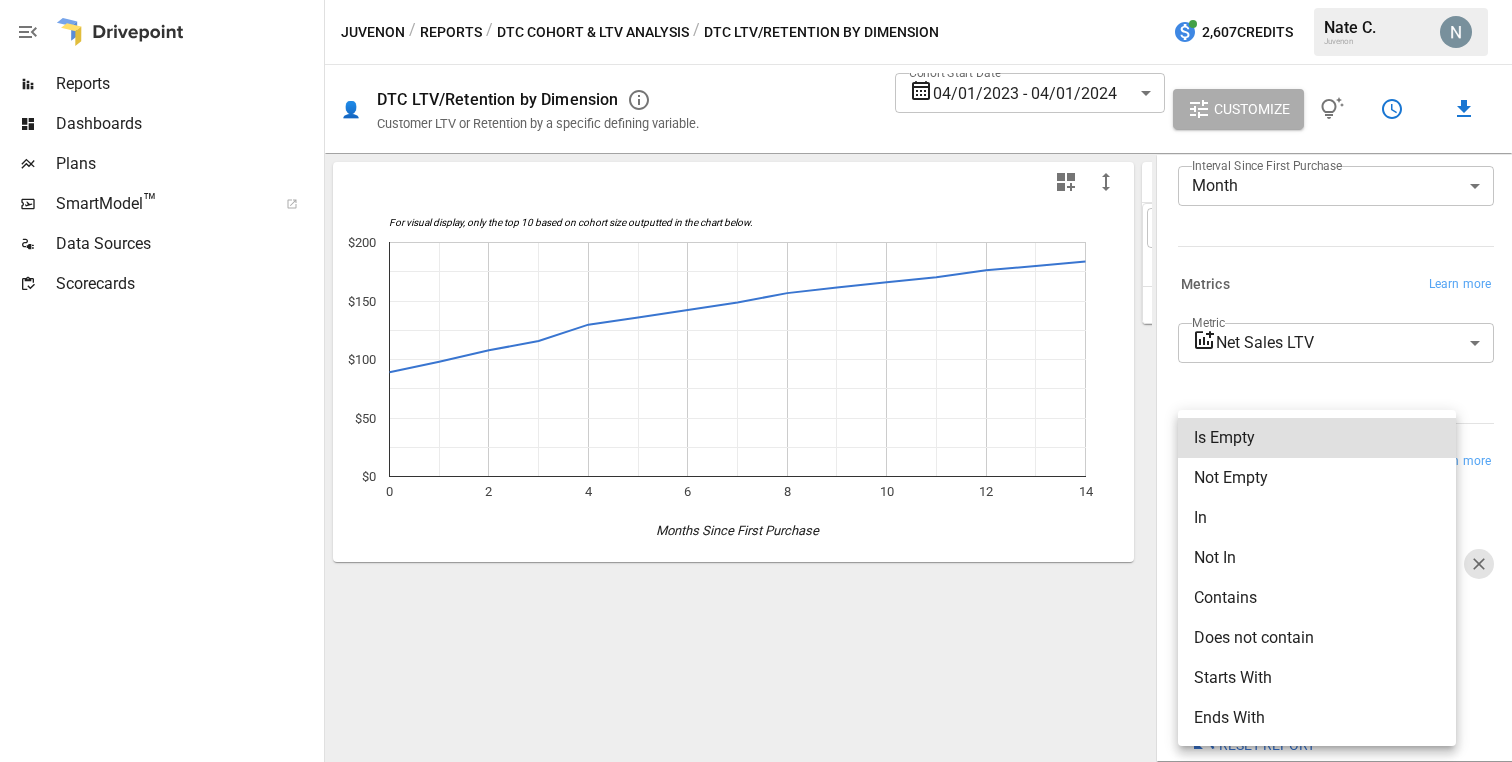 click on "In" at bounding box center [1317, 518] 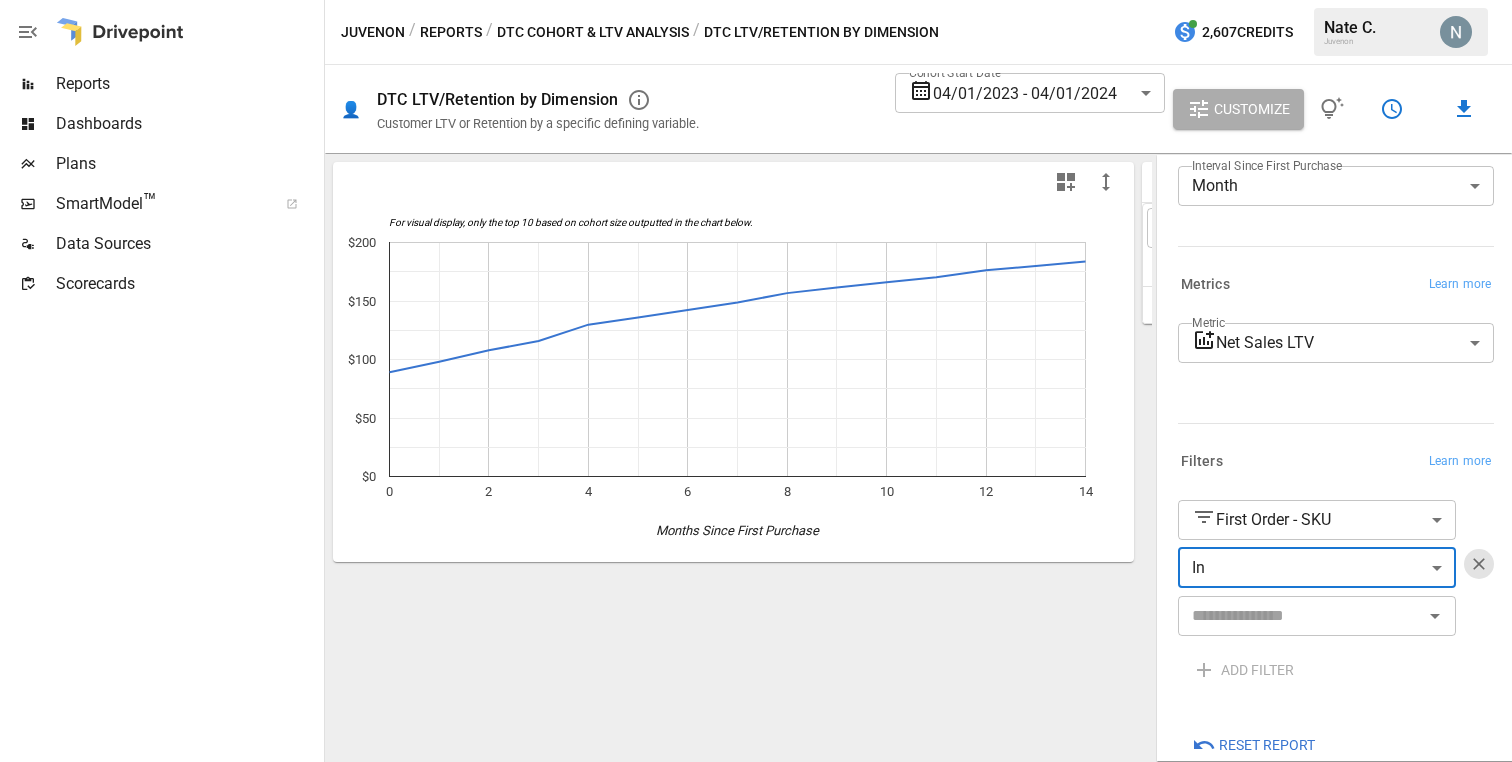 click at bounding box center (1300, 616) 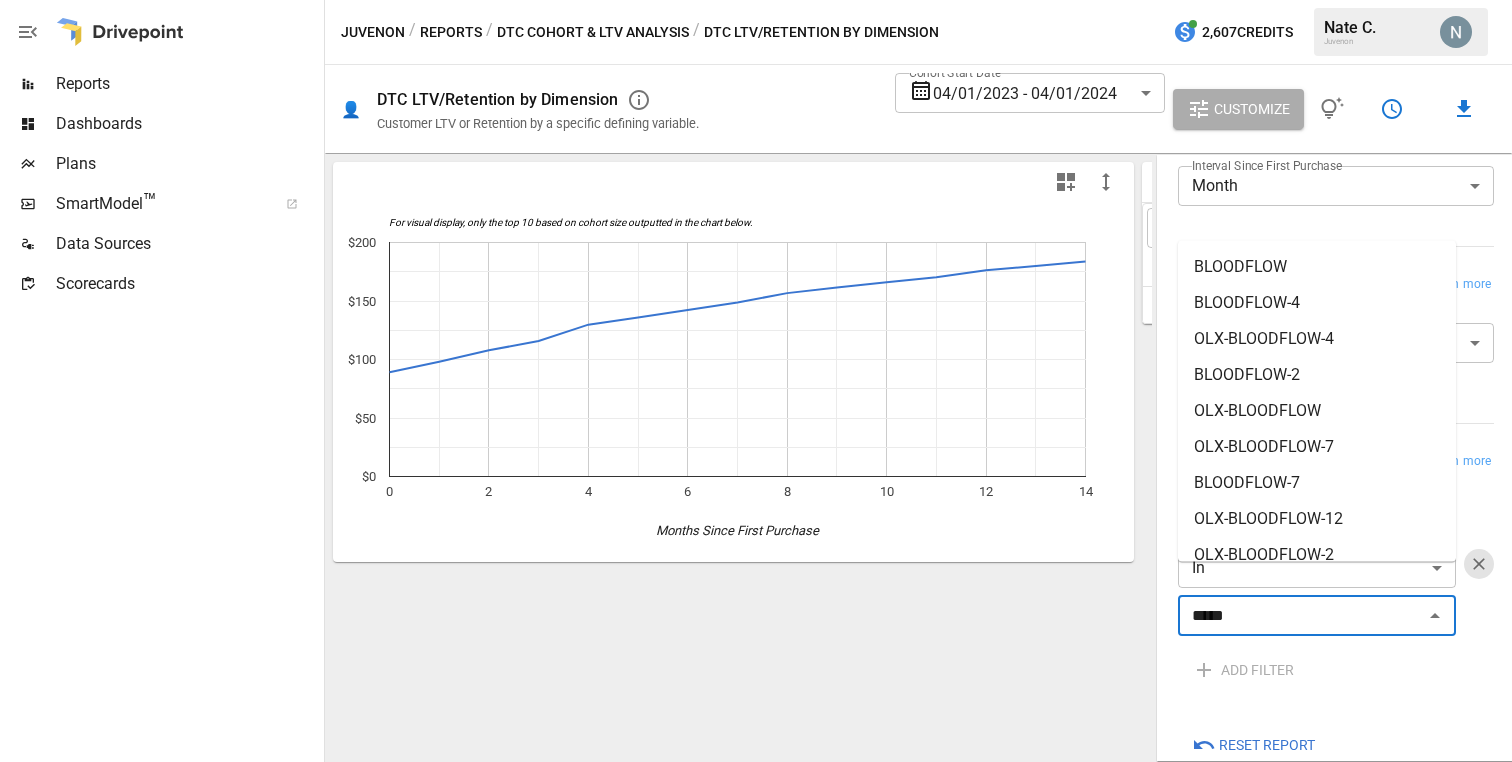 click on "BLOODFLOW" at bounding box center (1317, 267) 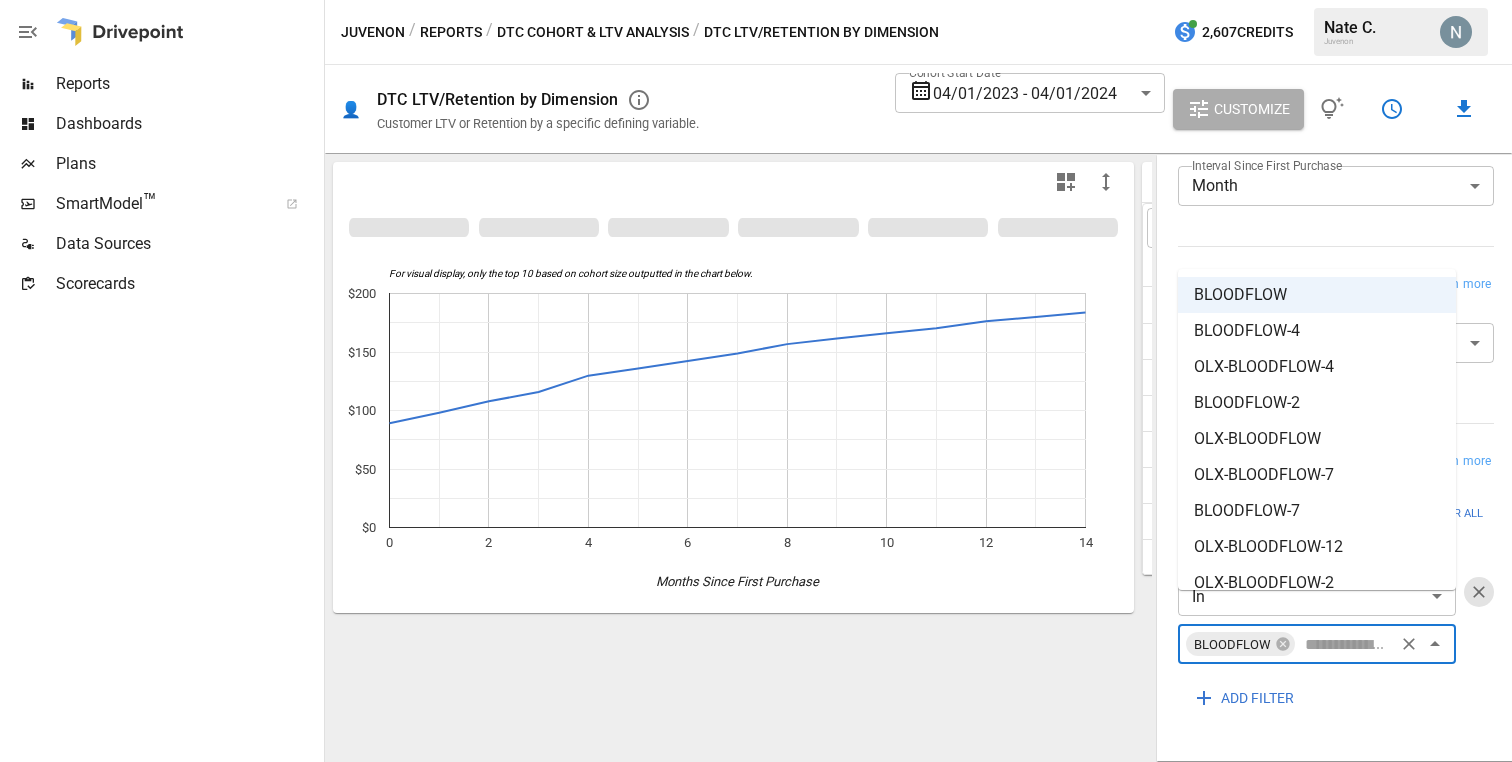 click at bounding box center (1344, 644) 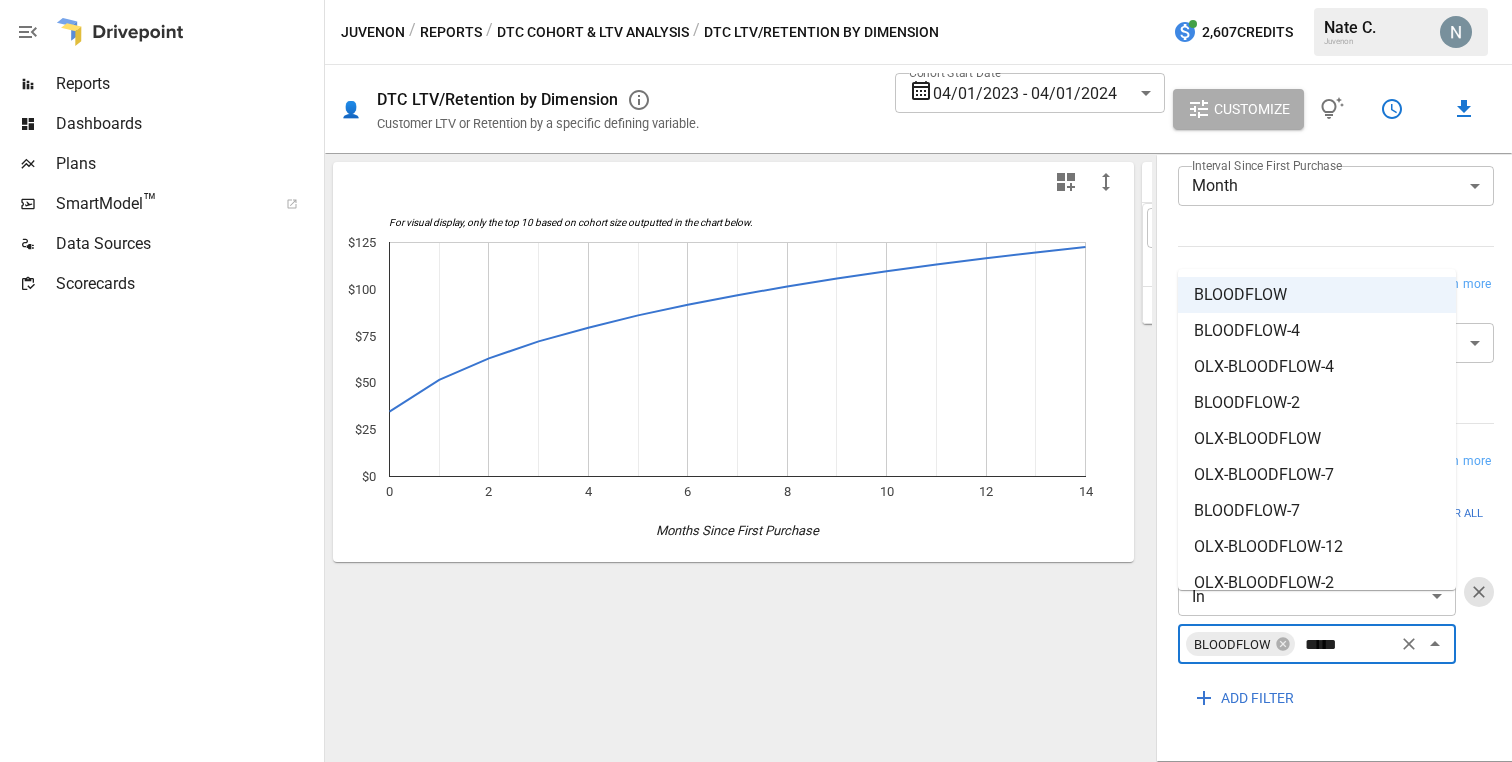 click on "BLOODFLOW-2" at bounding box center (1317, 403) 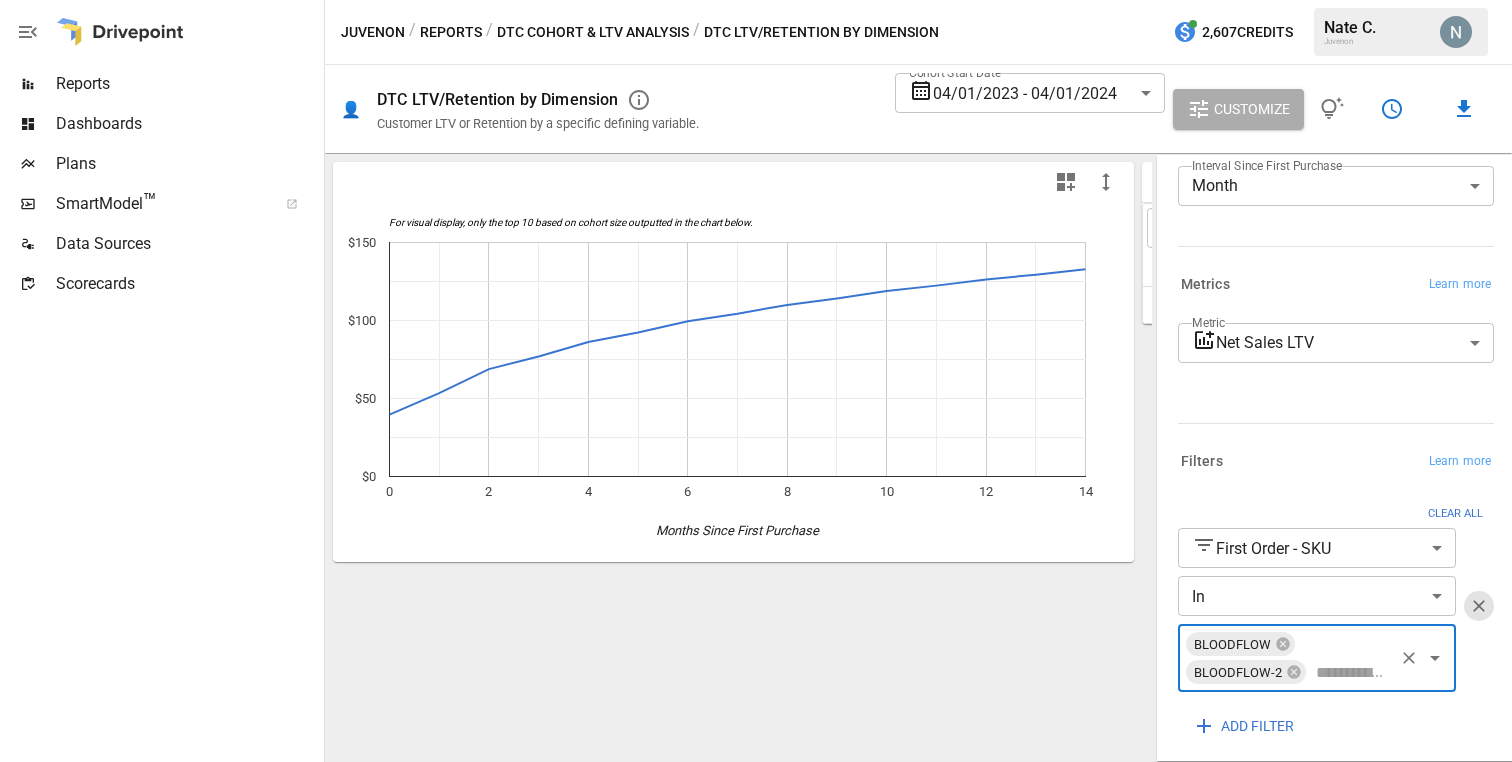 scroll, scrollTop: 93, scrollLeft: 0, axis: vertical 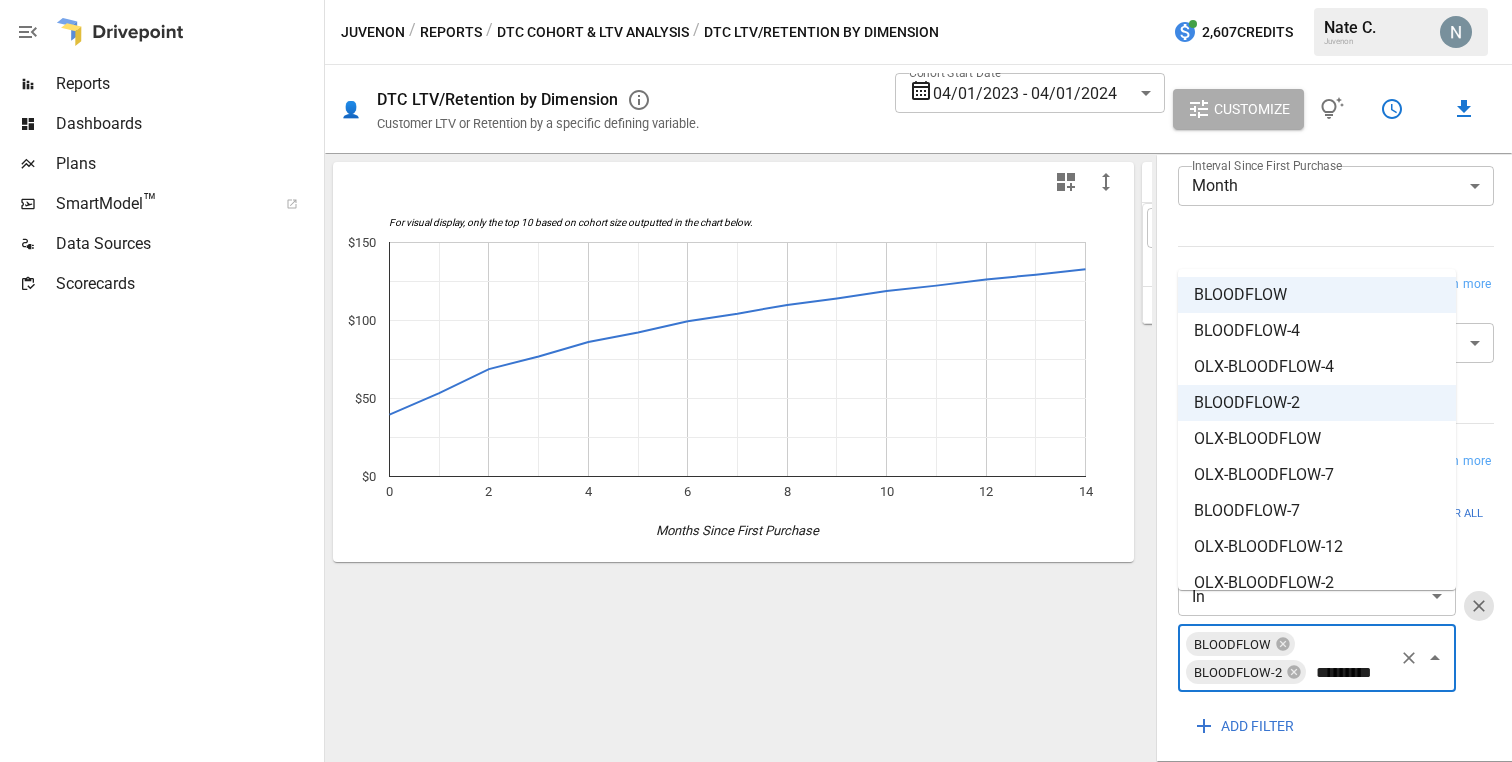click on "BLOODFLOW-4" at bounding box center (1317, 331) 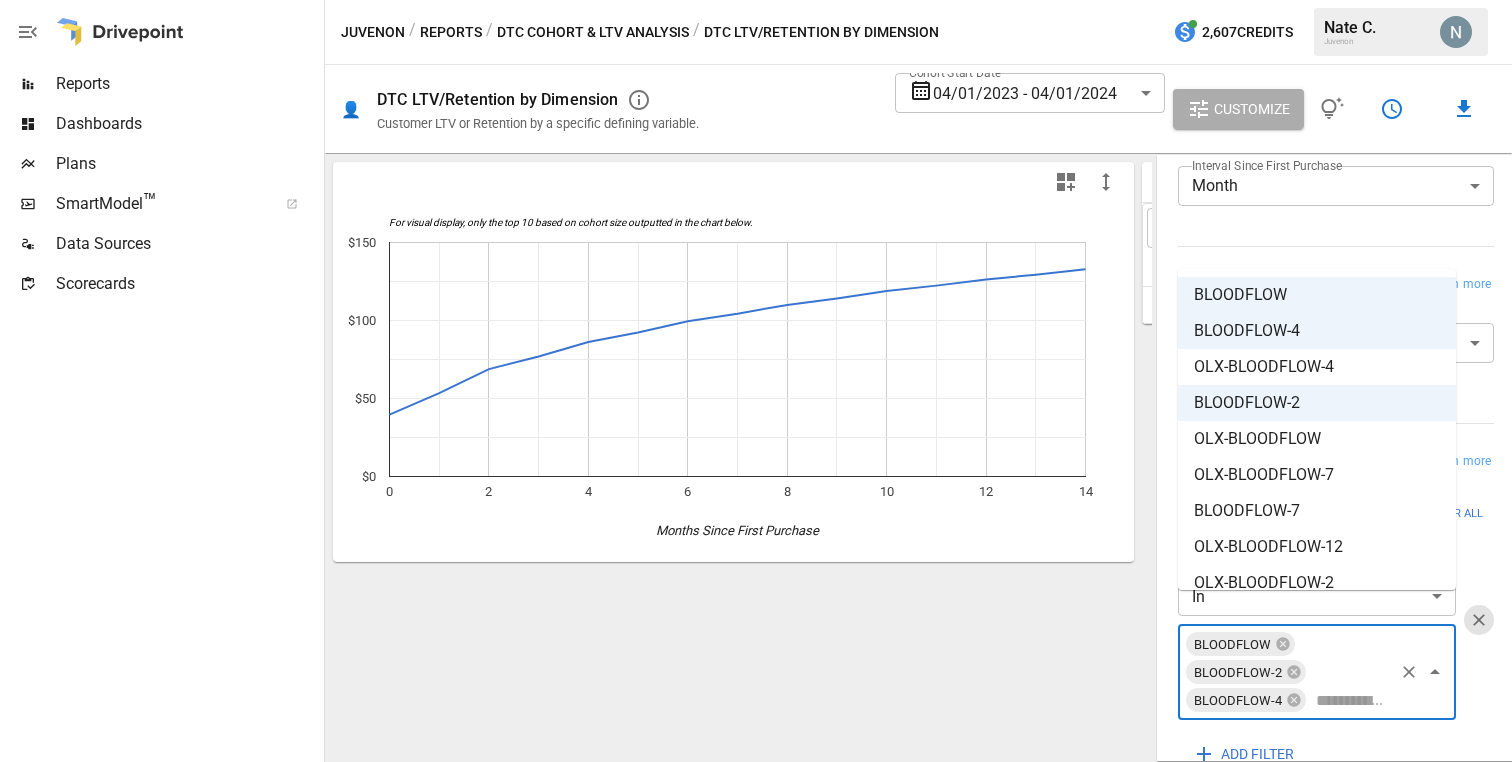 scroll, scrollTop: 223, scrollLeft: 0, axis: vertical 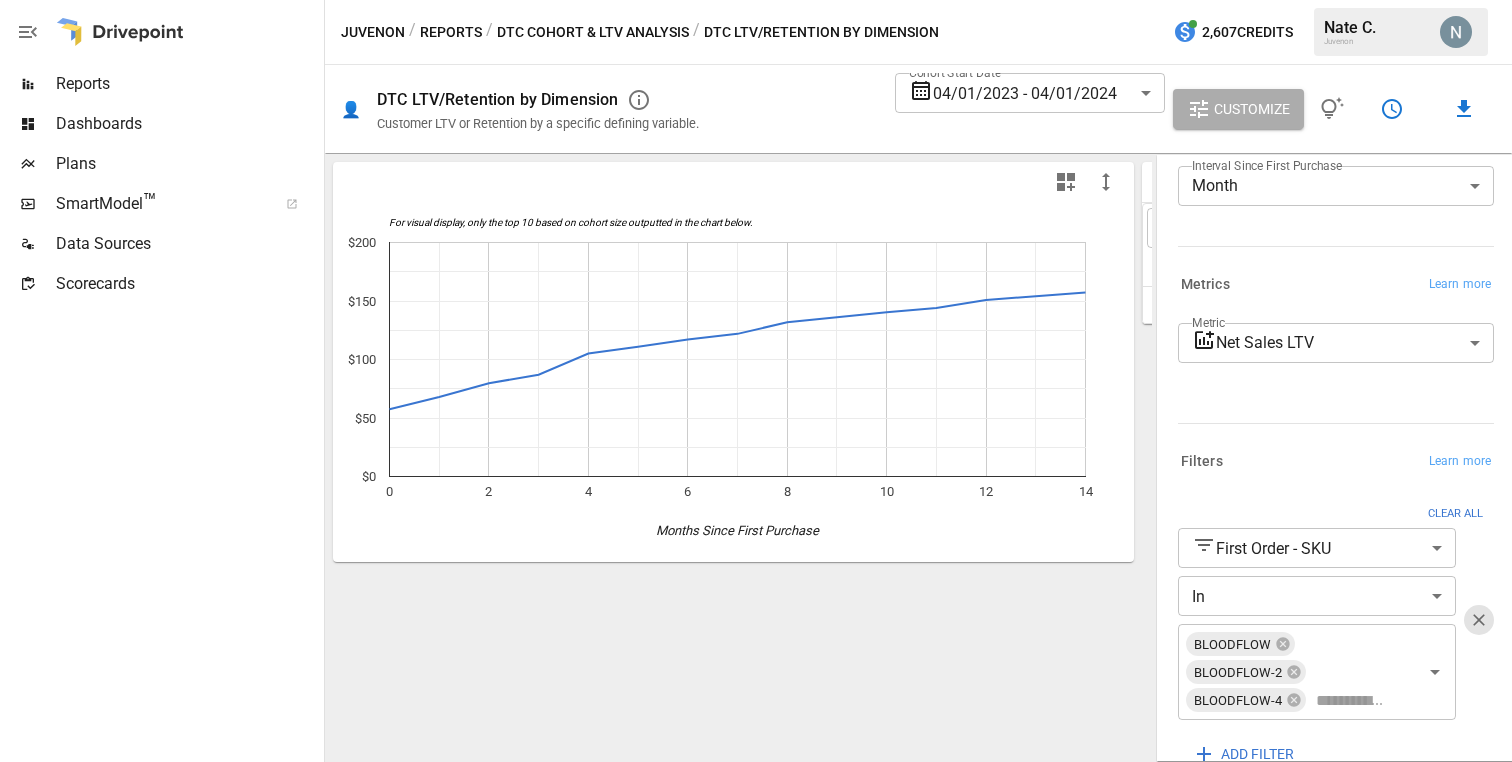 click on "ADD FILTER" at bounding box center [1336, 754] 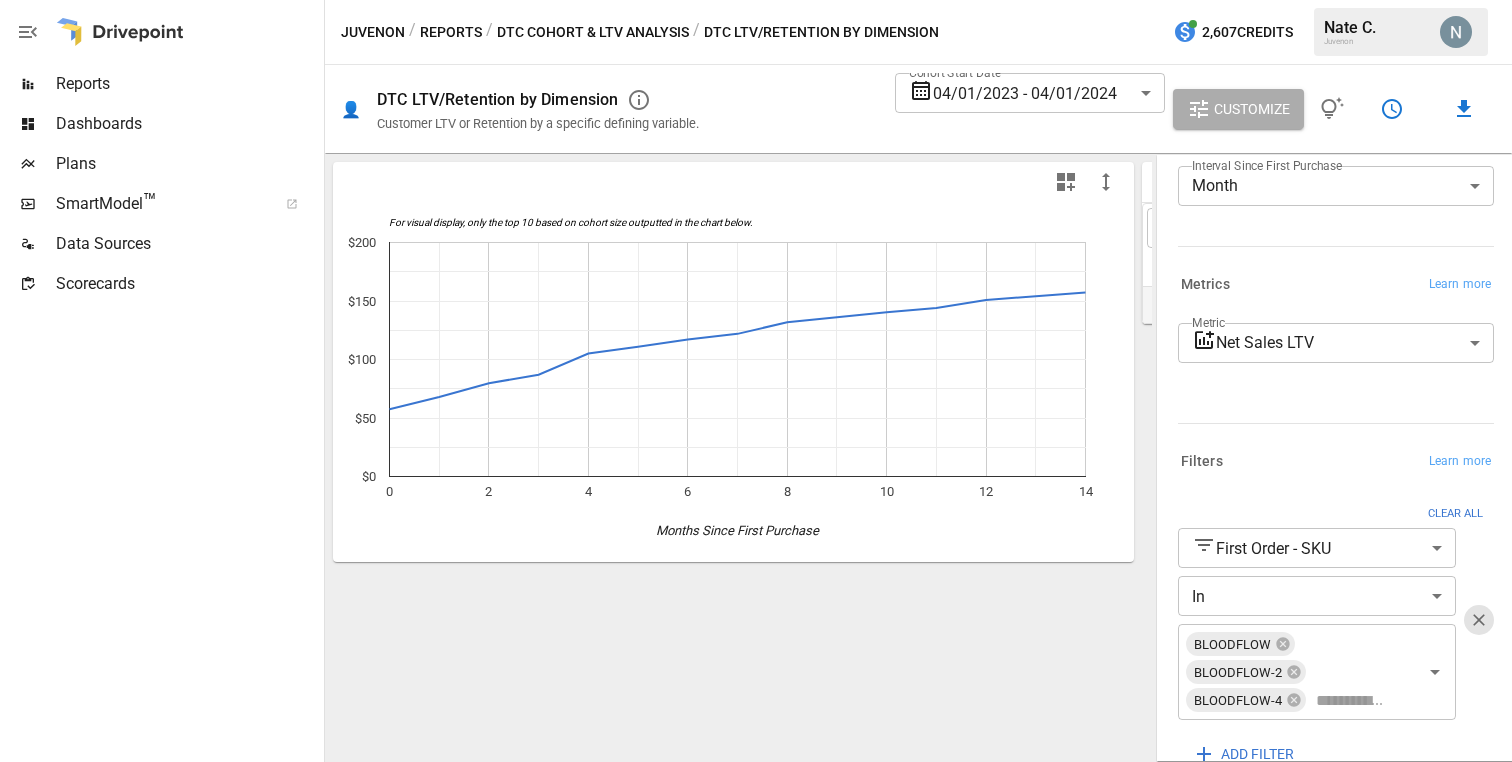 scroll, scrollTop: 130, scrollLeft: 0, axis: vertical 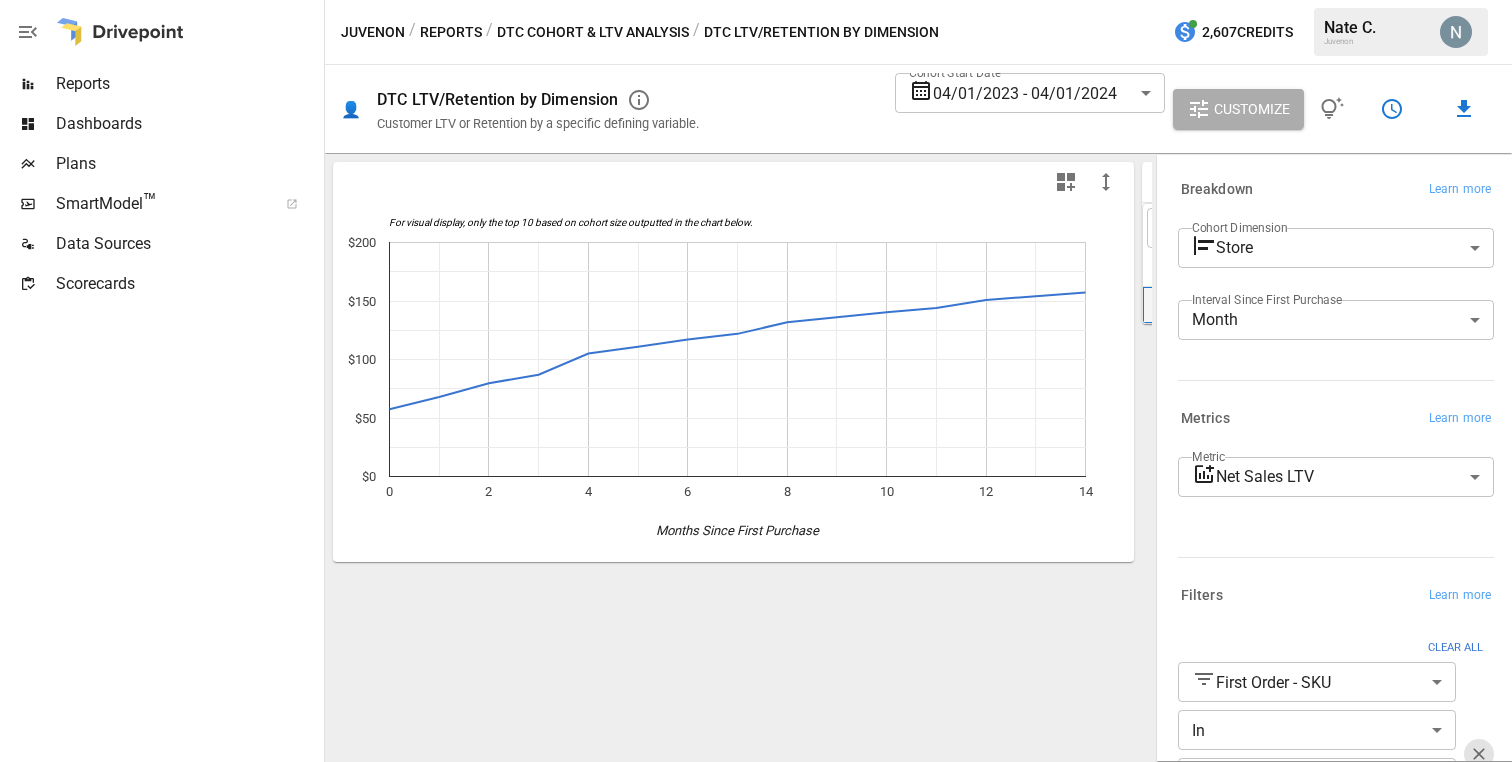 click on "Juvenon" at bounding box center [1243, 305] 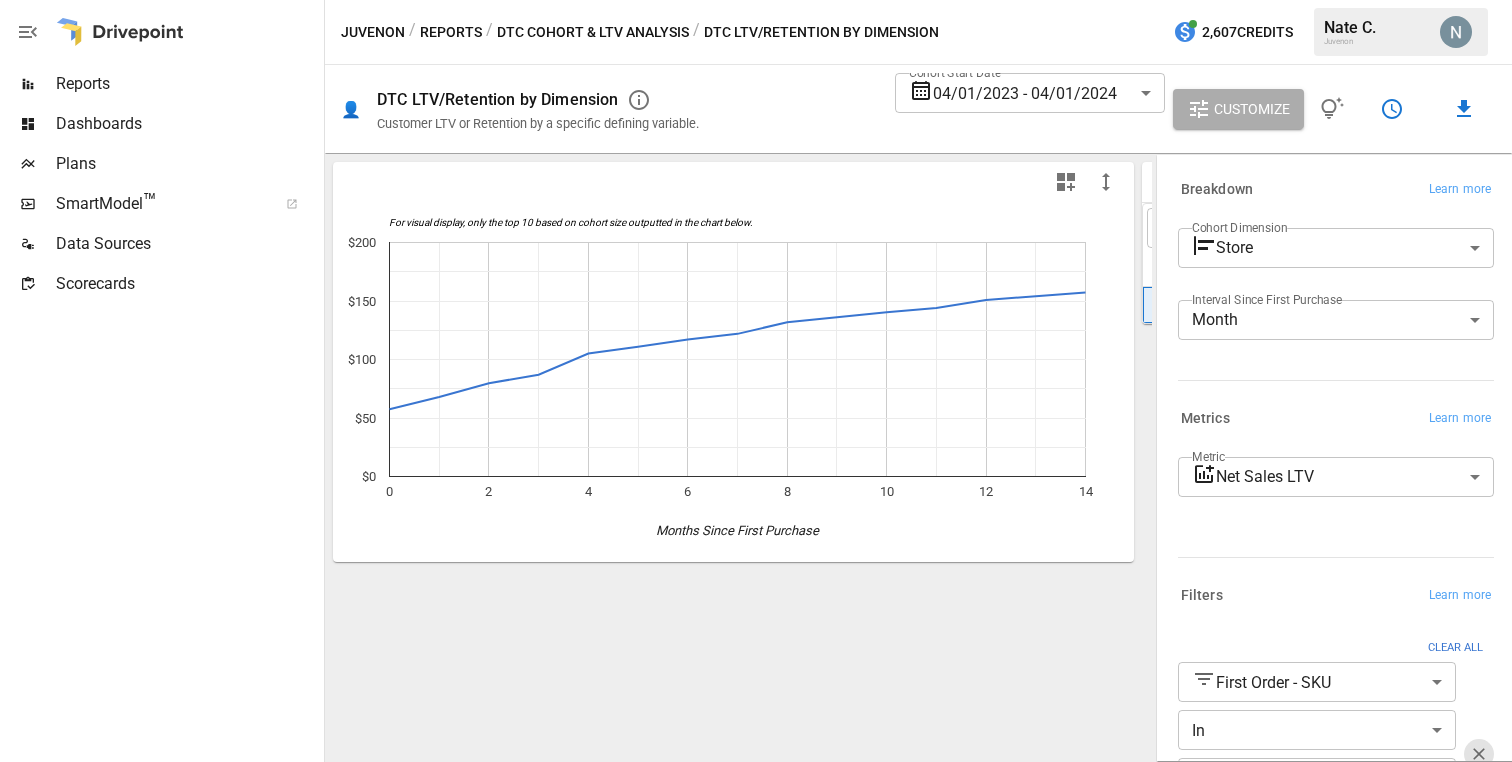 click on "Juvenon" at bounding box center [1187, 305] 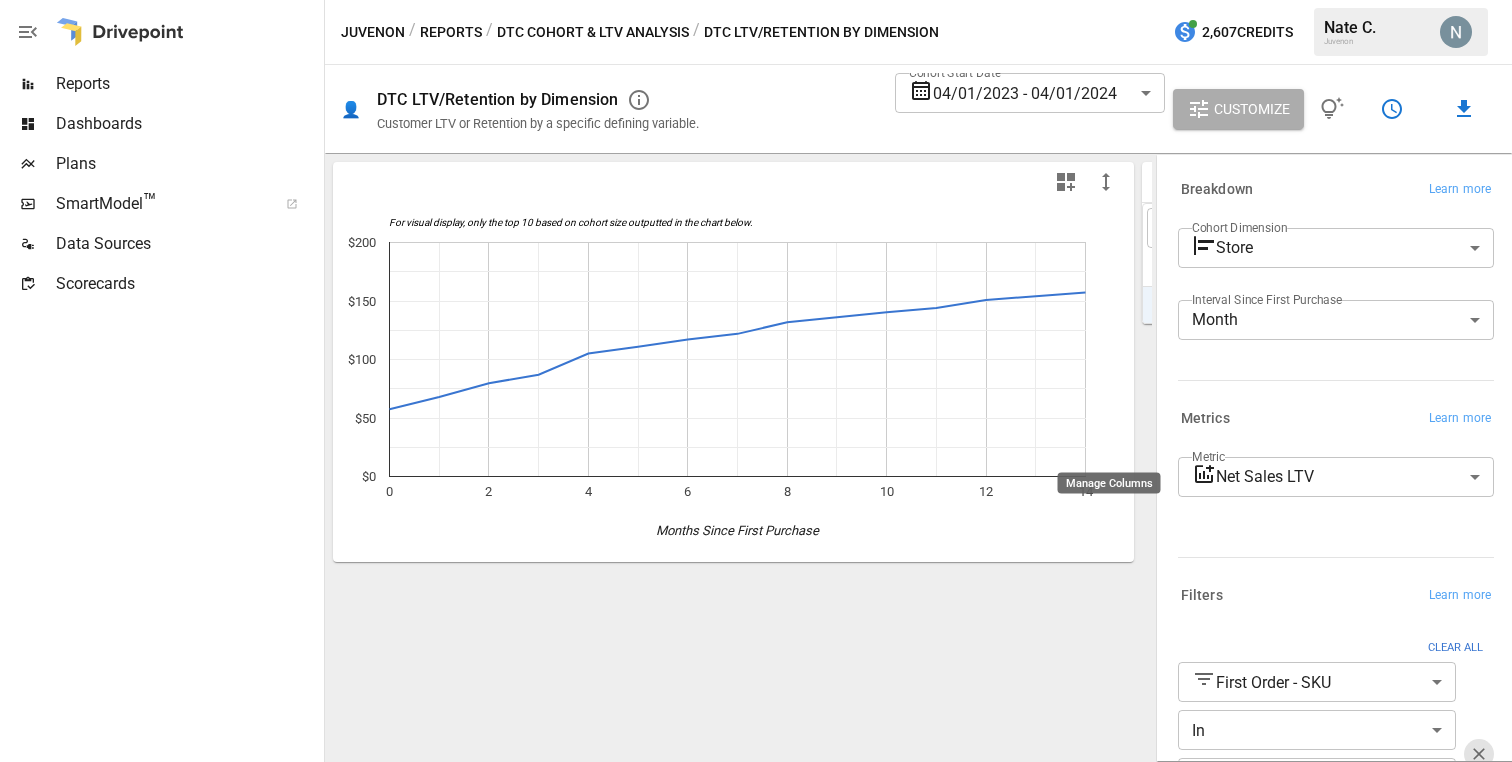 click at bounding box center [2936, 182] 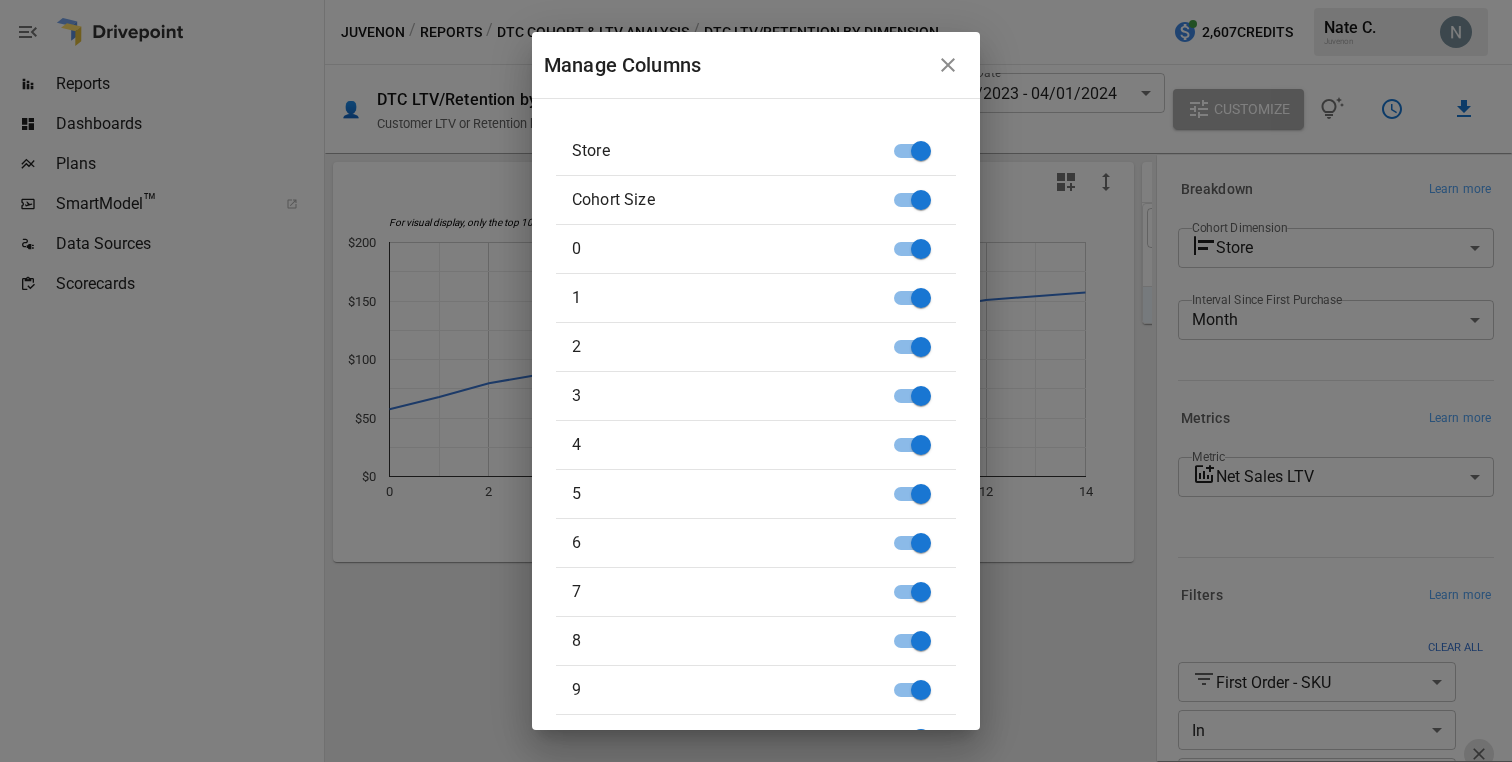 scroll, scrollTop: 256, scrollLeft: 0, axis: vertical 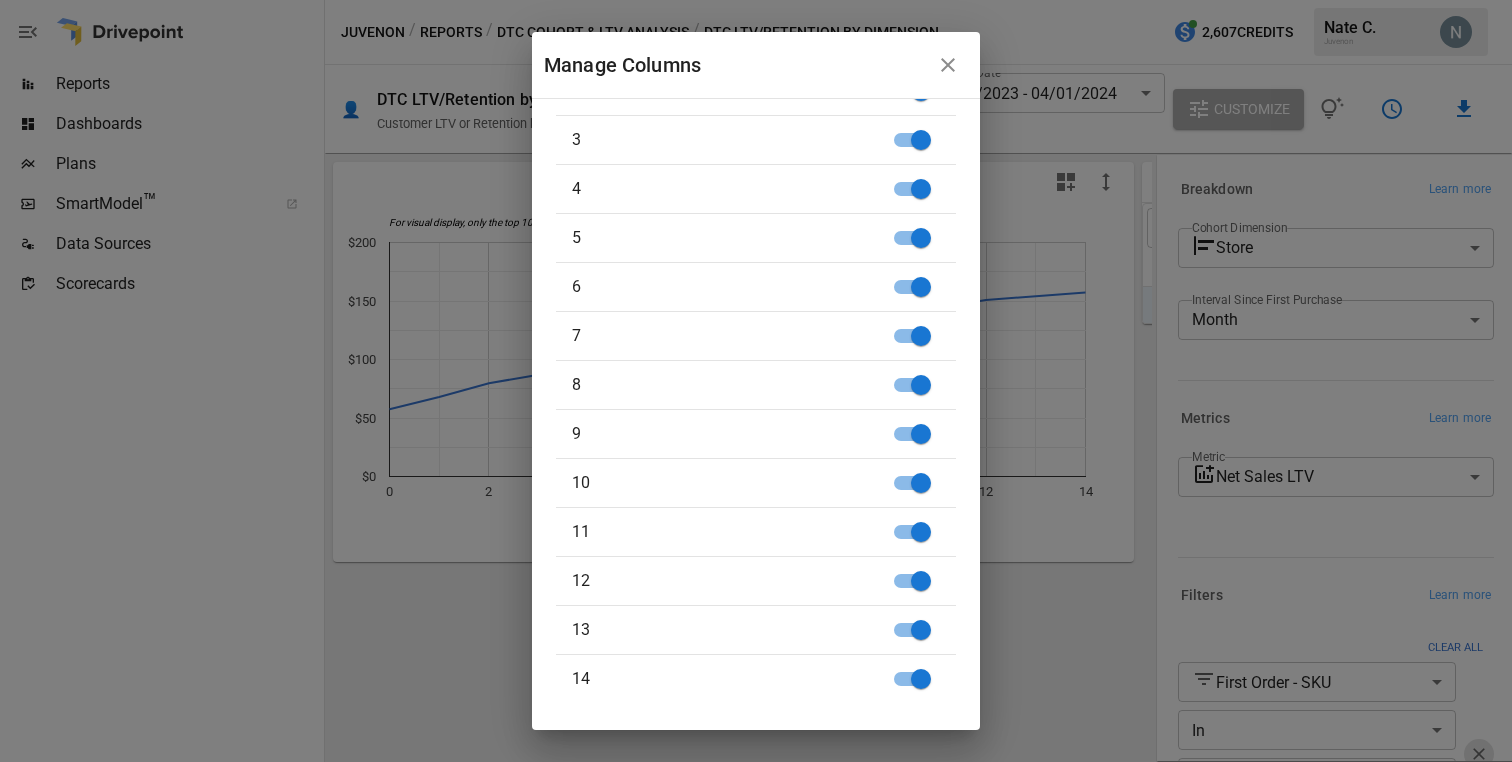 click at bounding box center [948, 65] 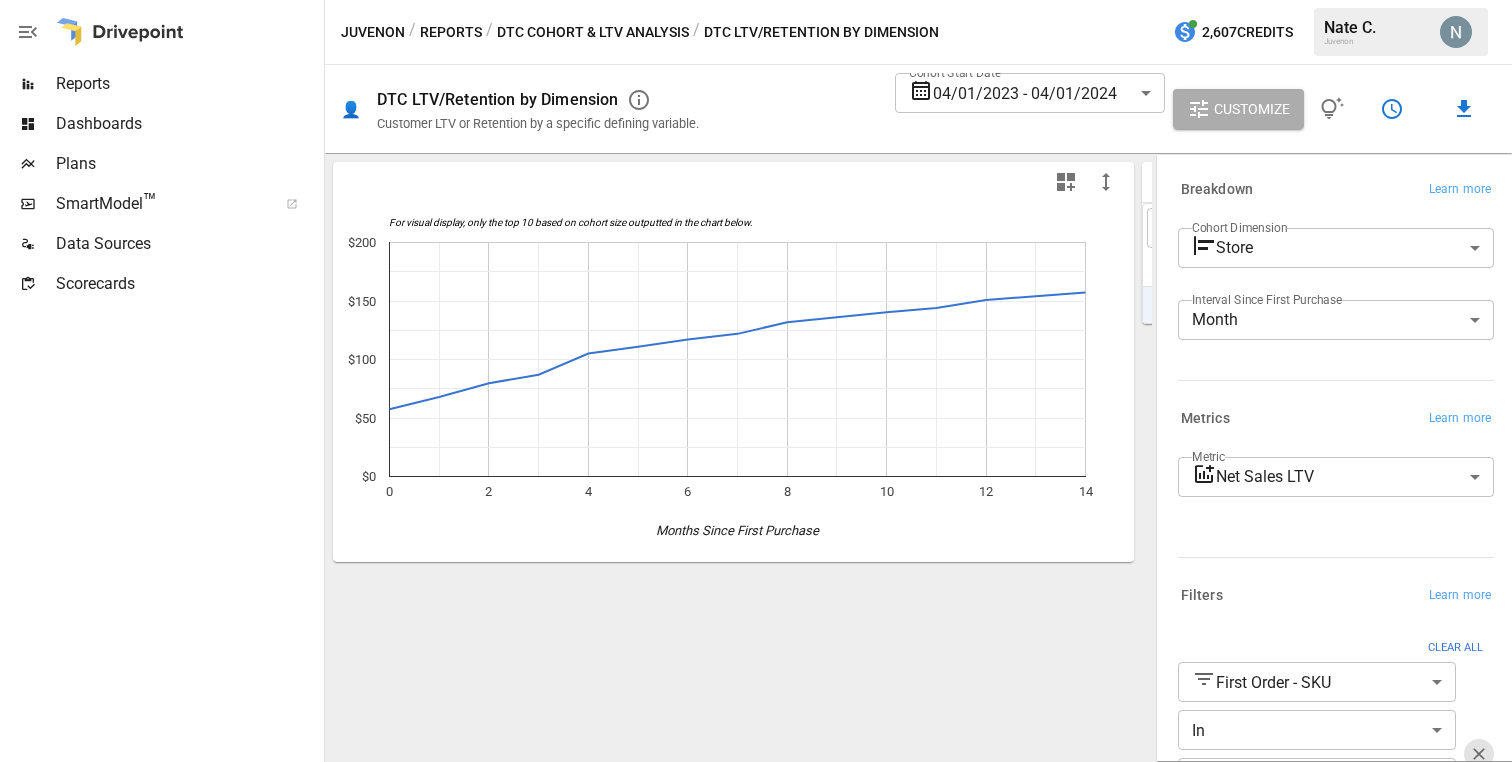 click at bounding box center (2896, 182) 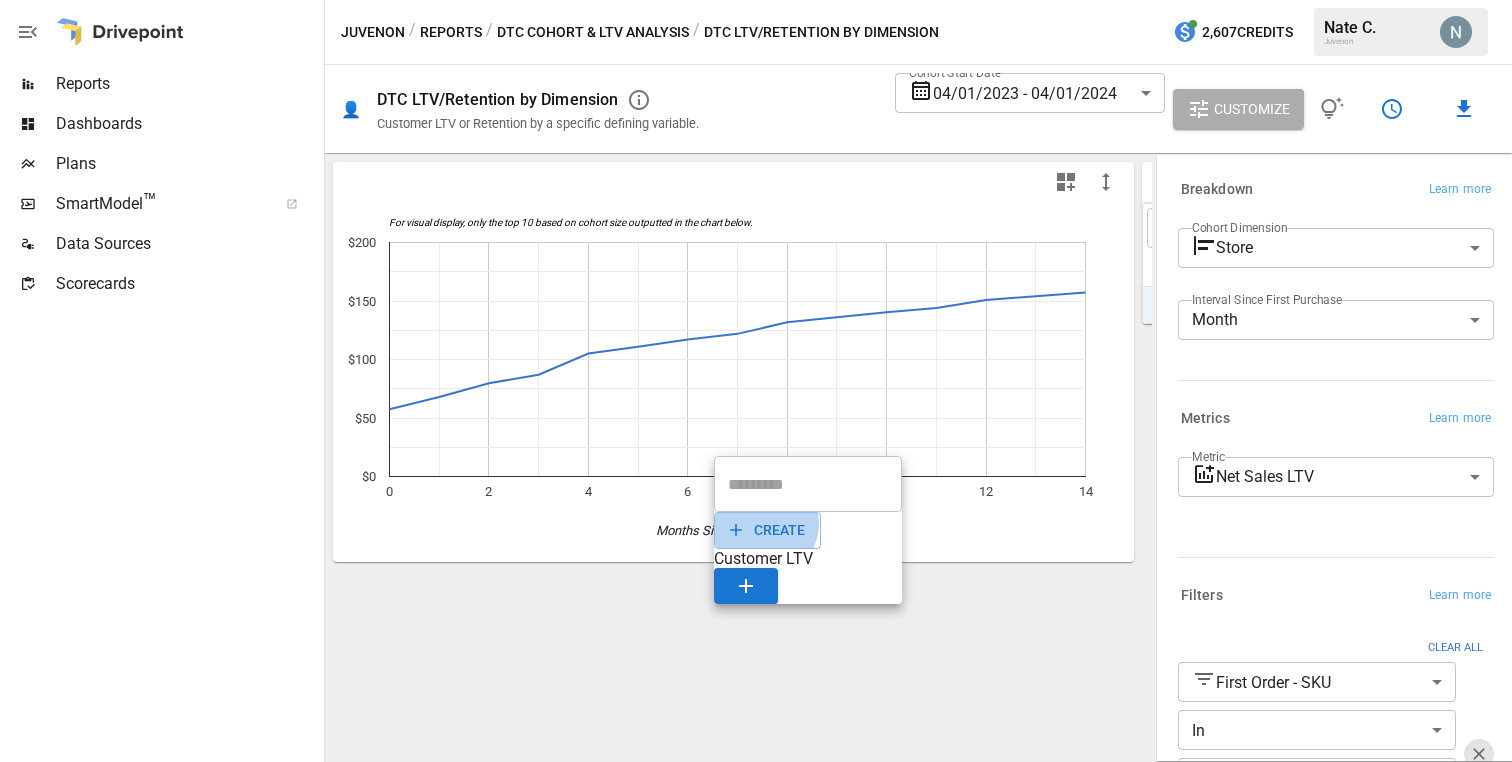 click on "CREATE" at bounding box center [767, 530] 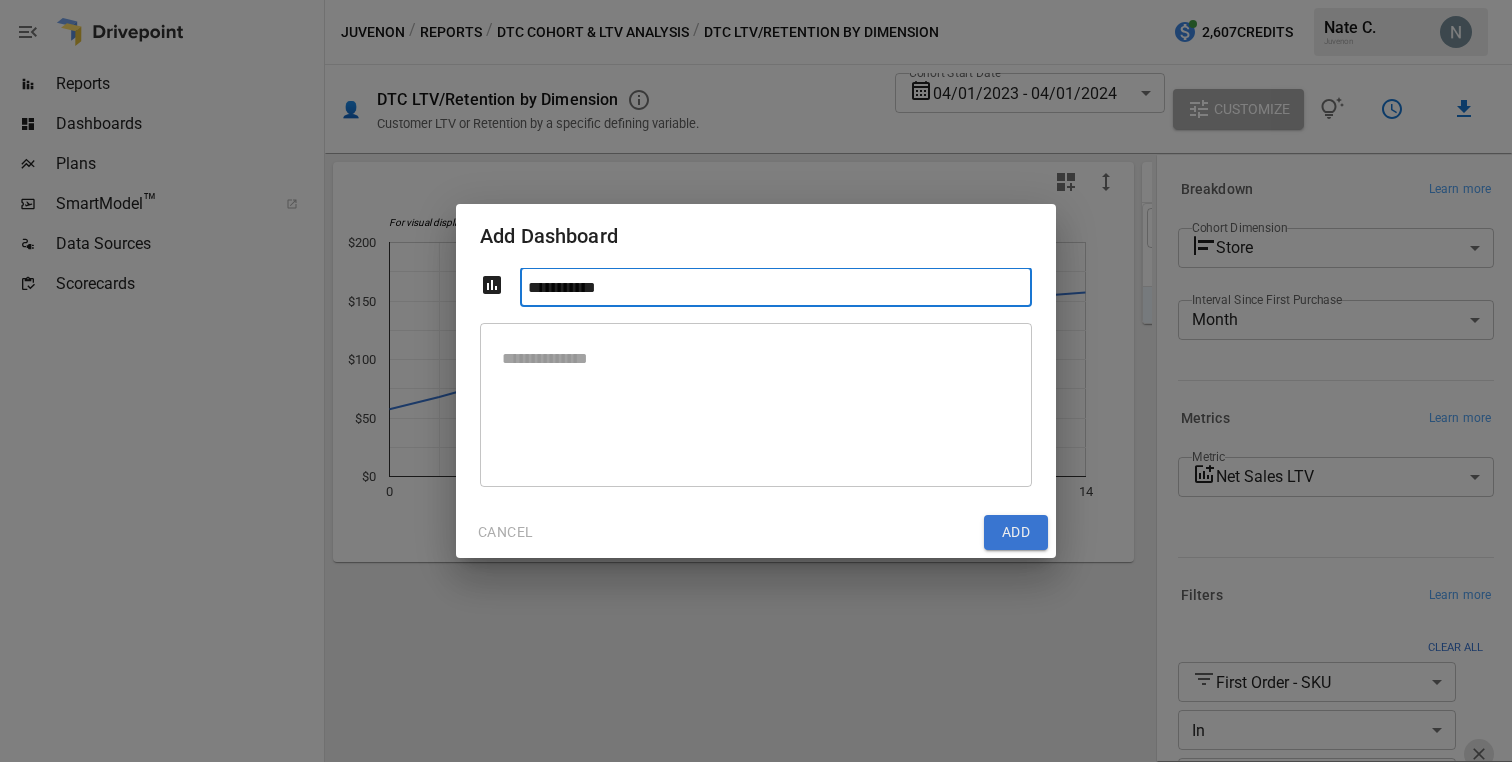 click on "**********" at bounding box center [776, 287] 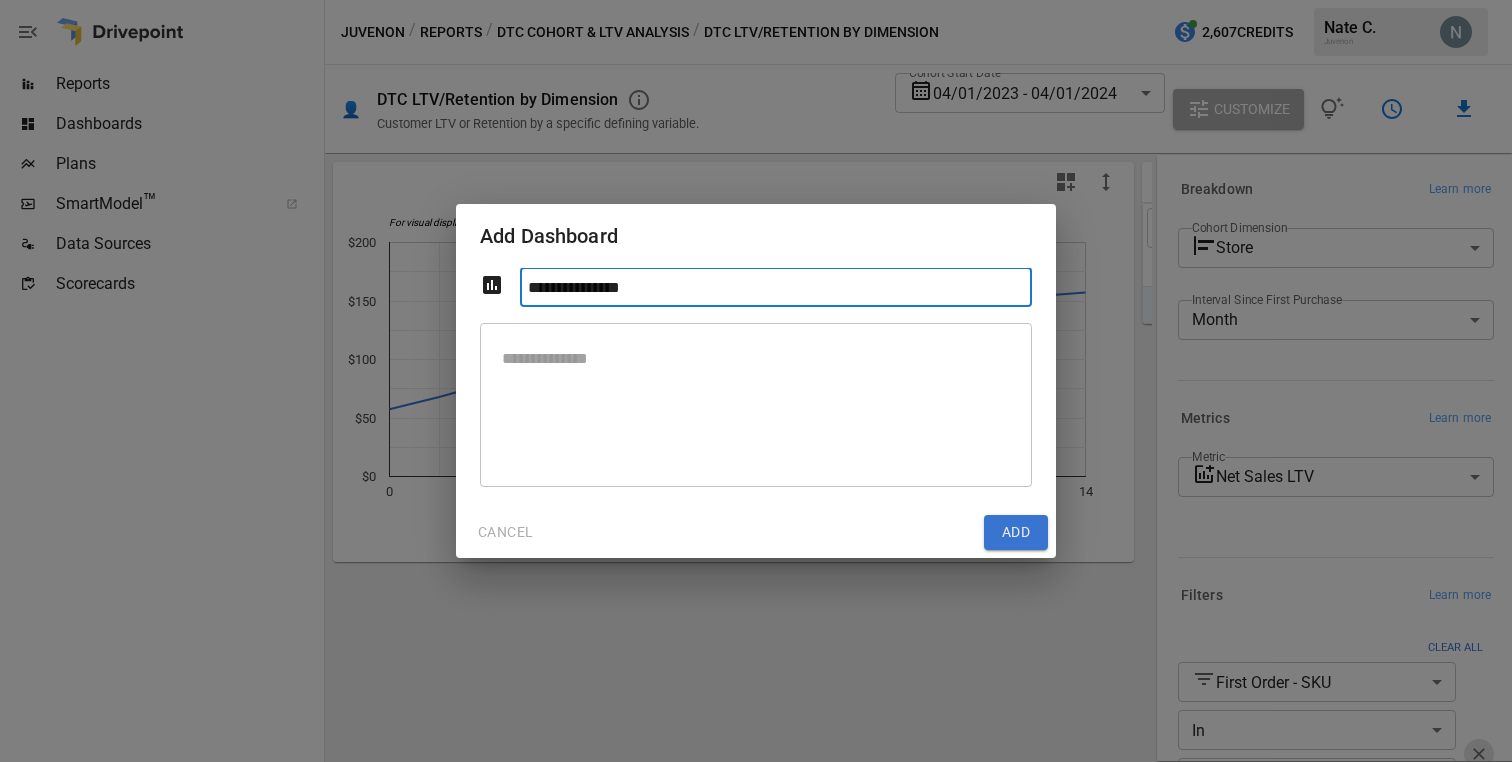 type on "**********" 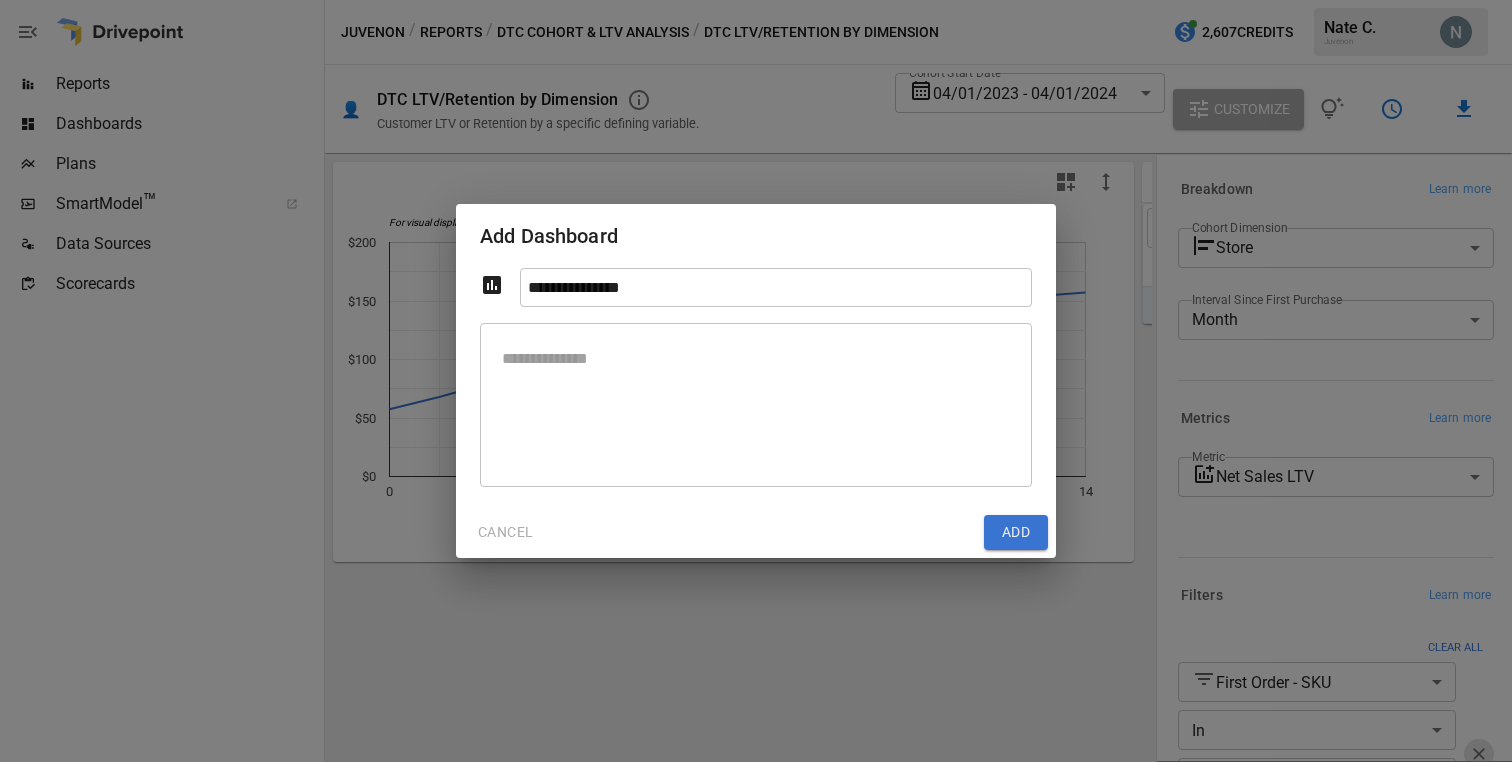 click on "* ​" at bounding box center (756, 405) 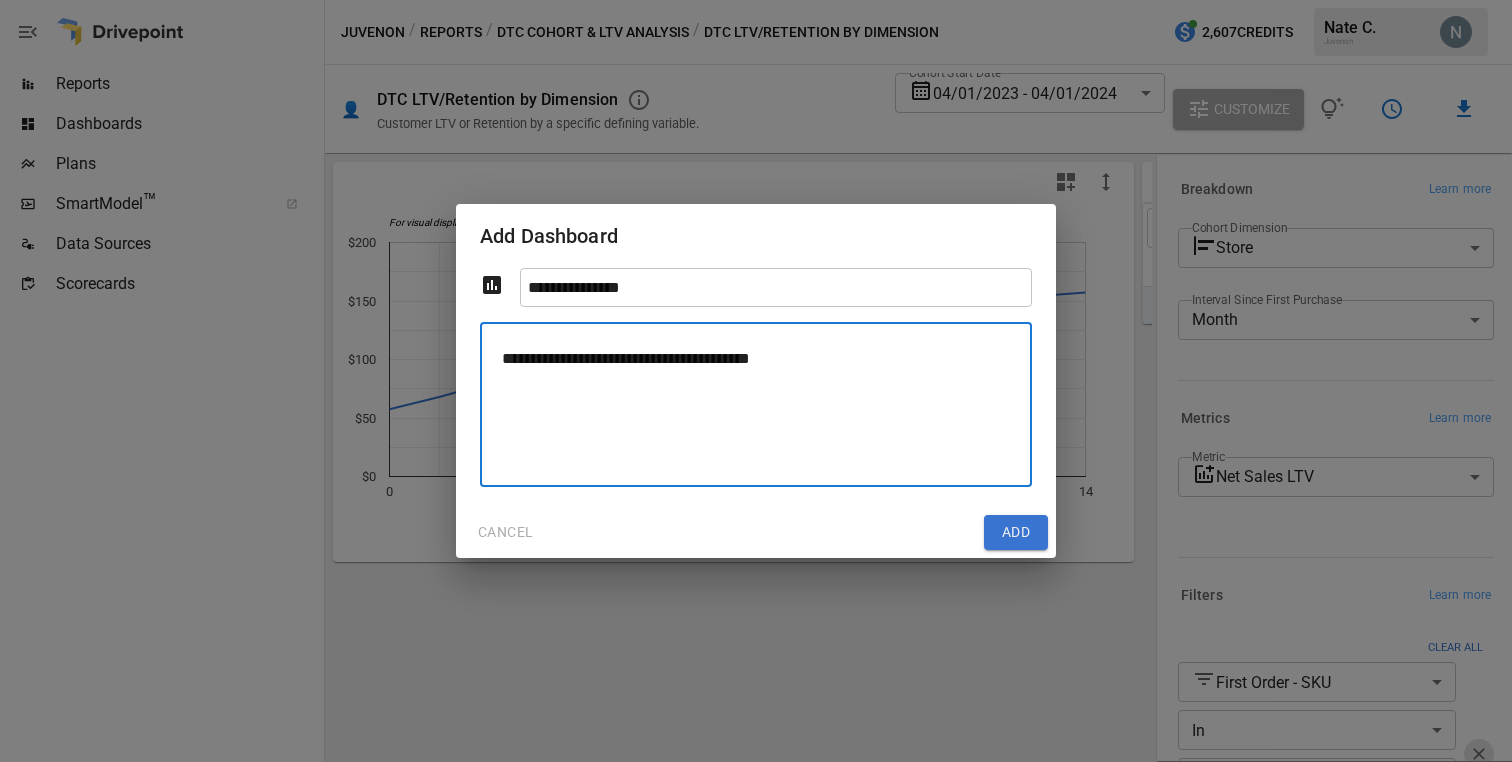 click on "**********" at bounding box center [756, 404] 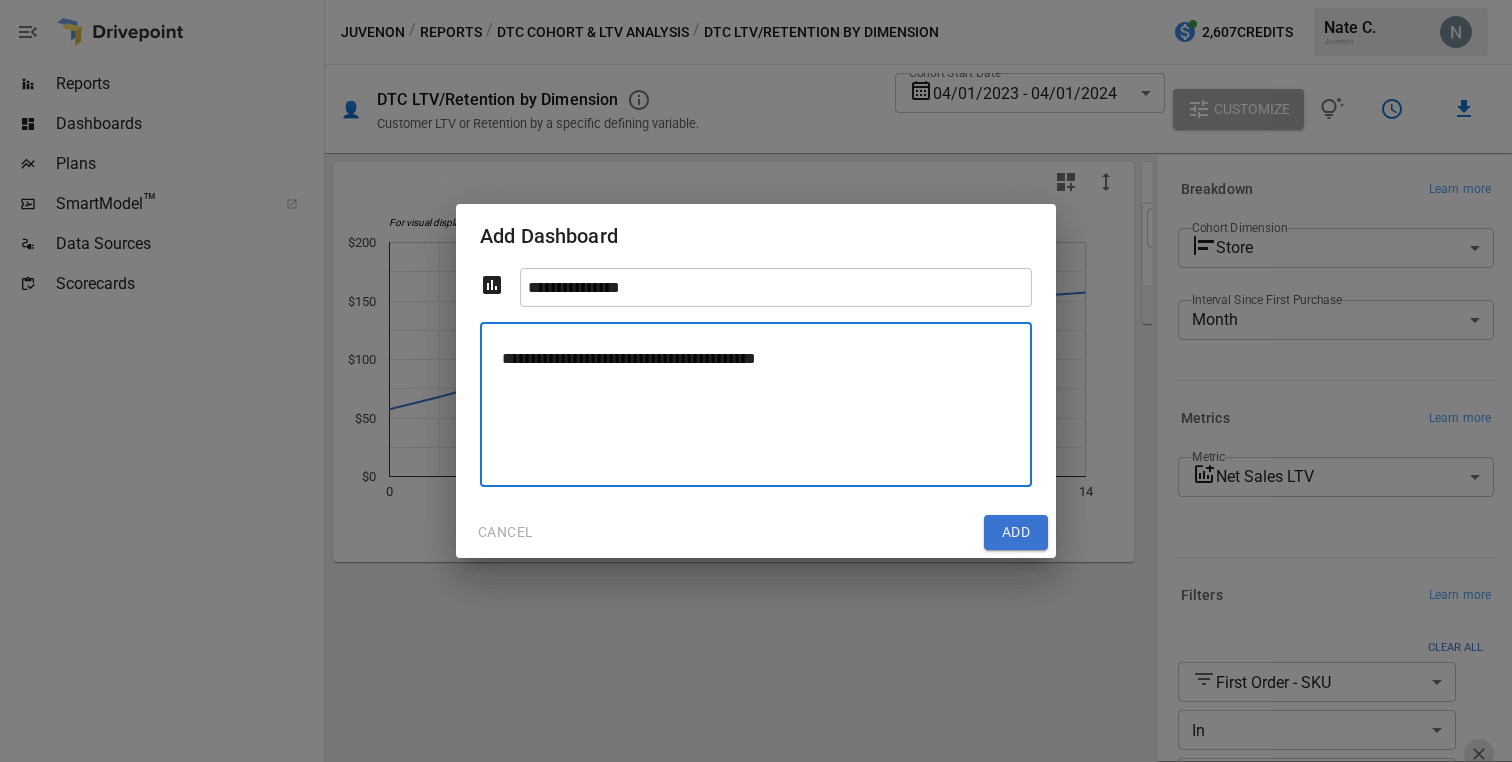 type on "**********" 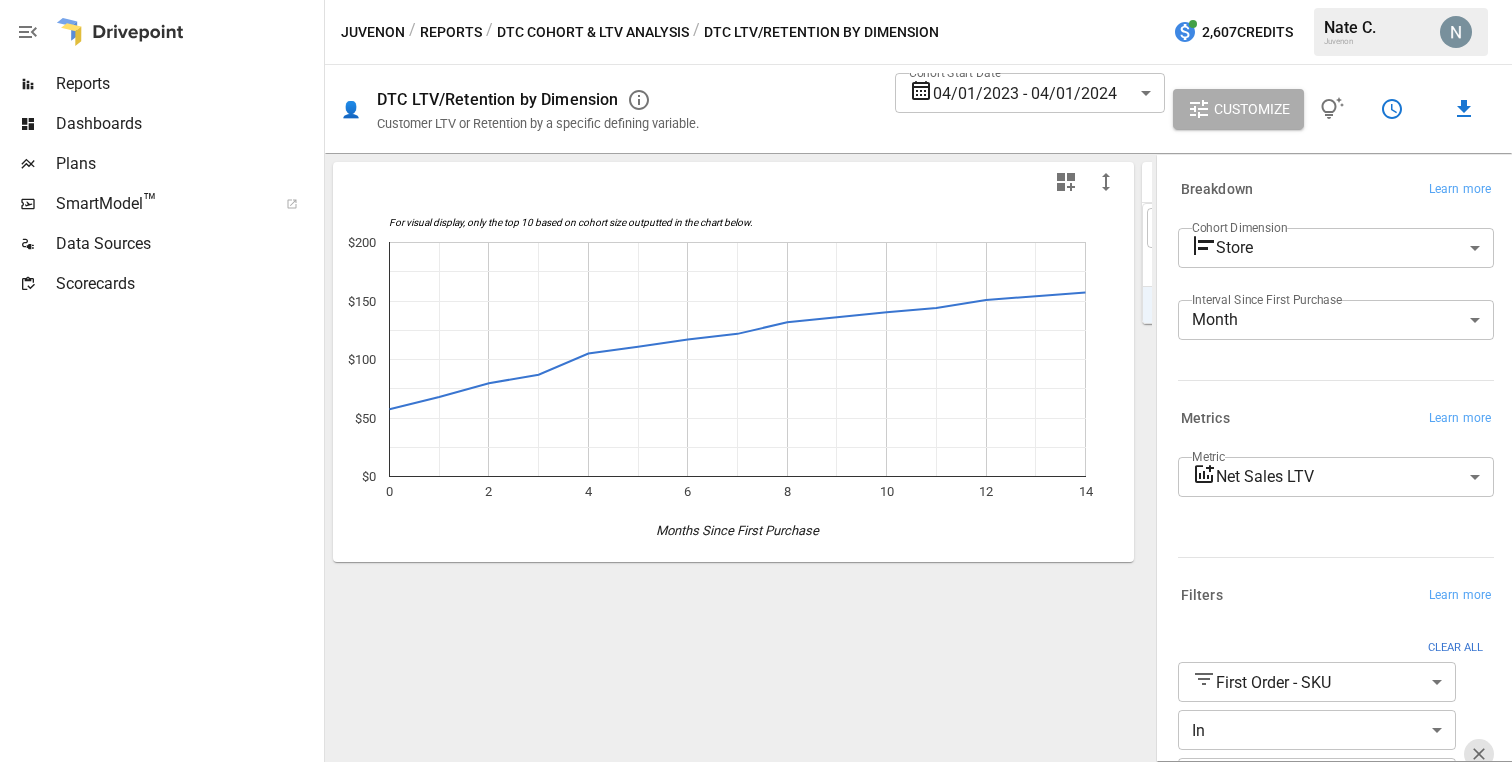 scroll, scrollTop: 212, scrollLeft: 0, axis: vertical 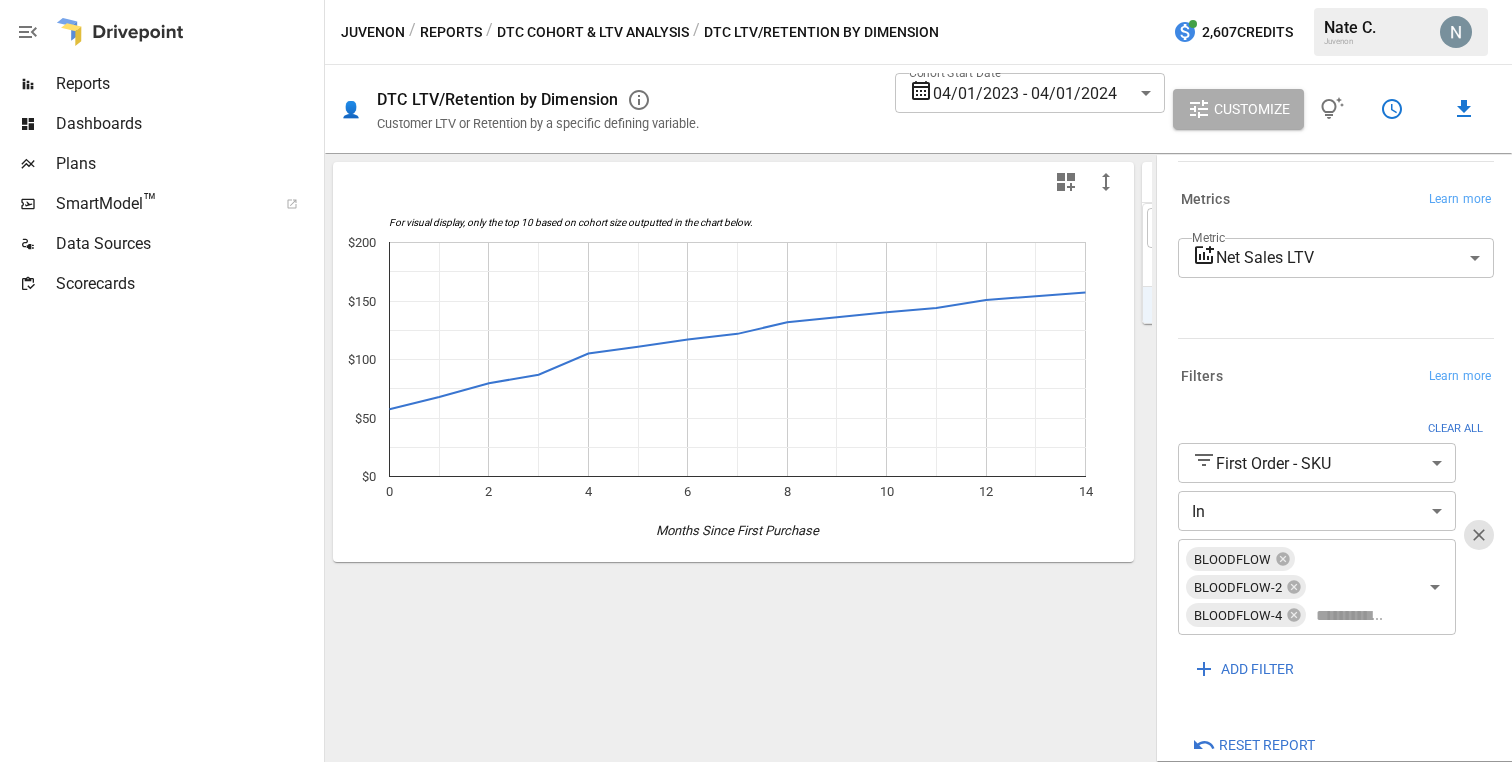 click at bounding box center (2896, 182) 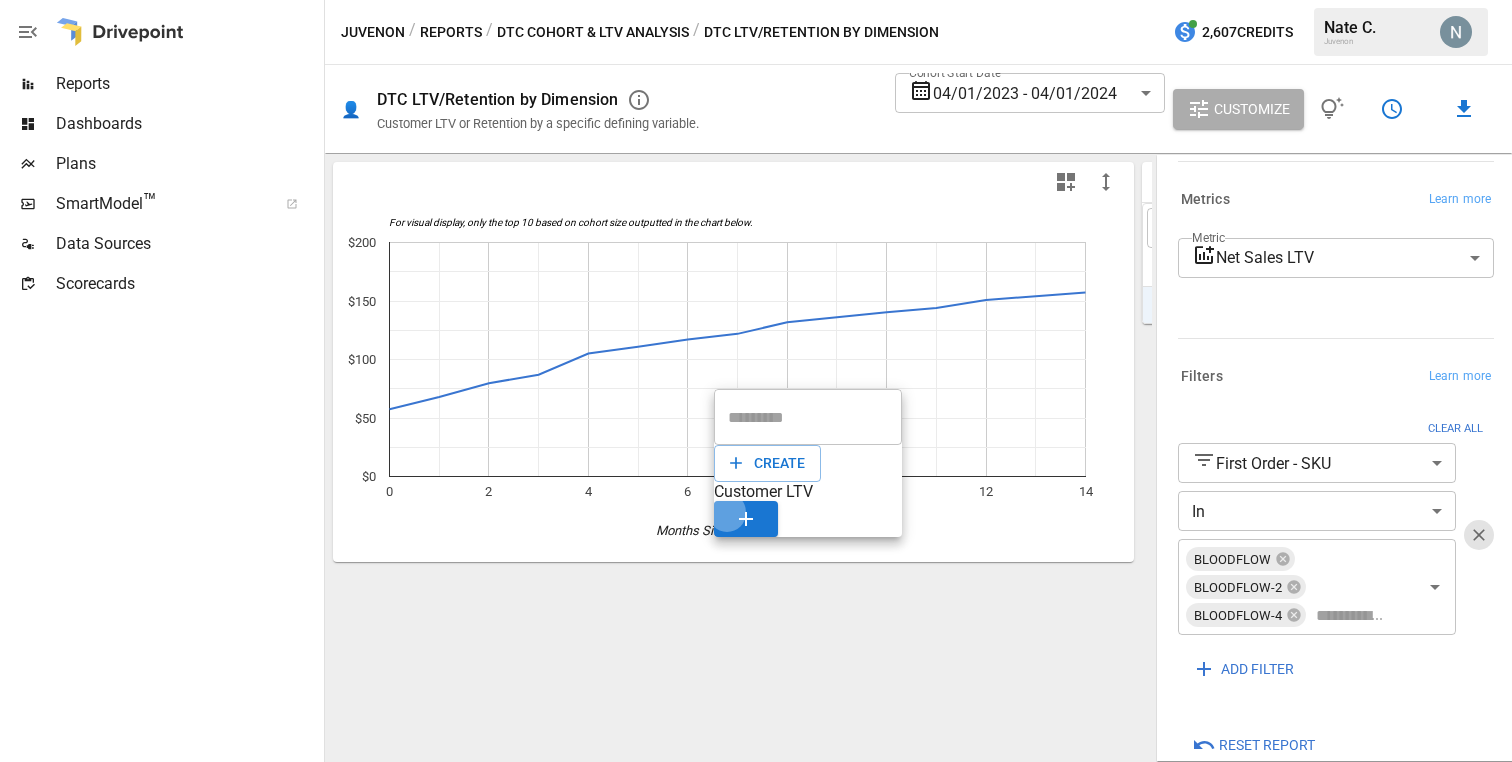click at bounding box center (746, 519) 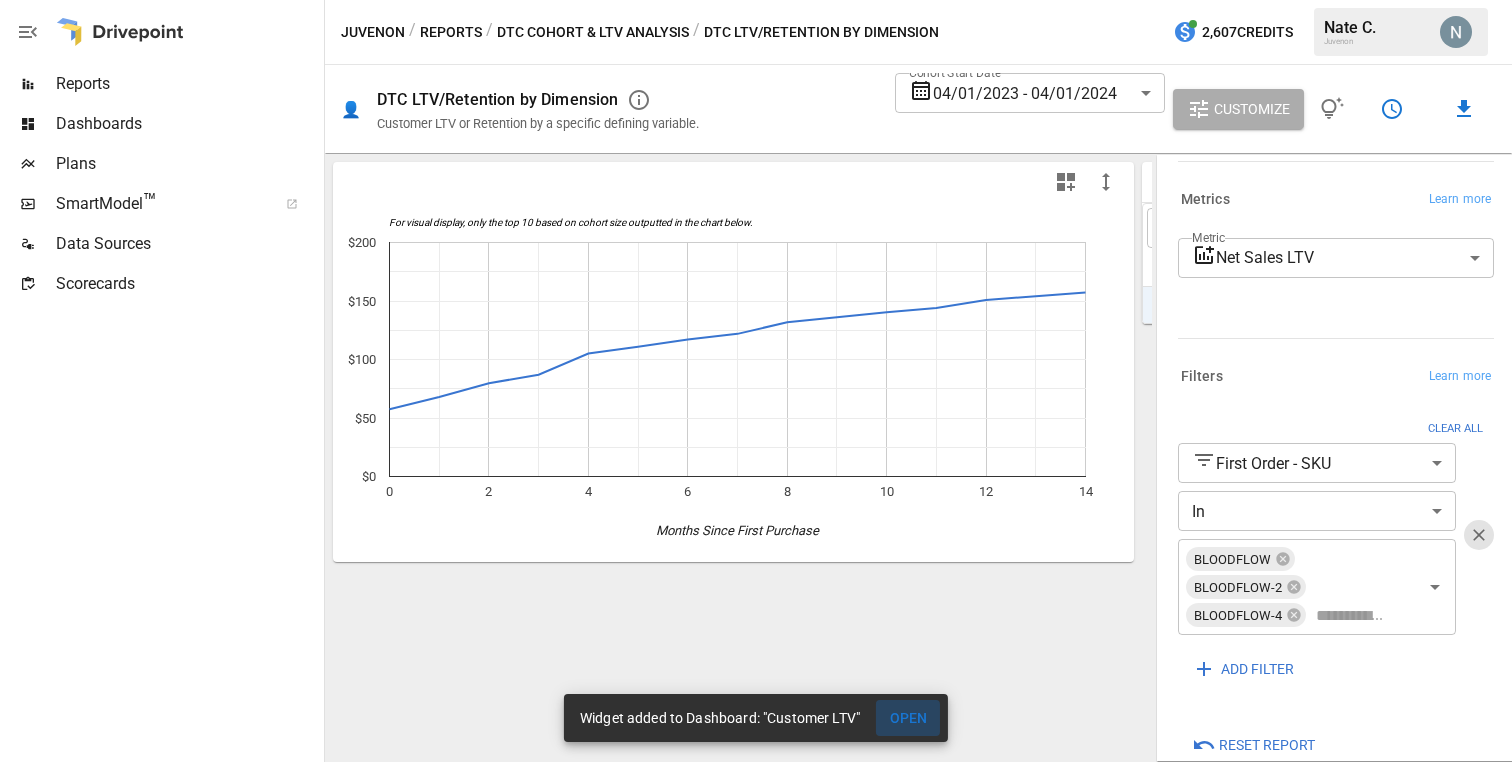 click on "OPEN" at bounding box center (908, 718) 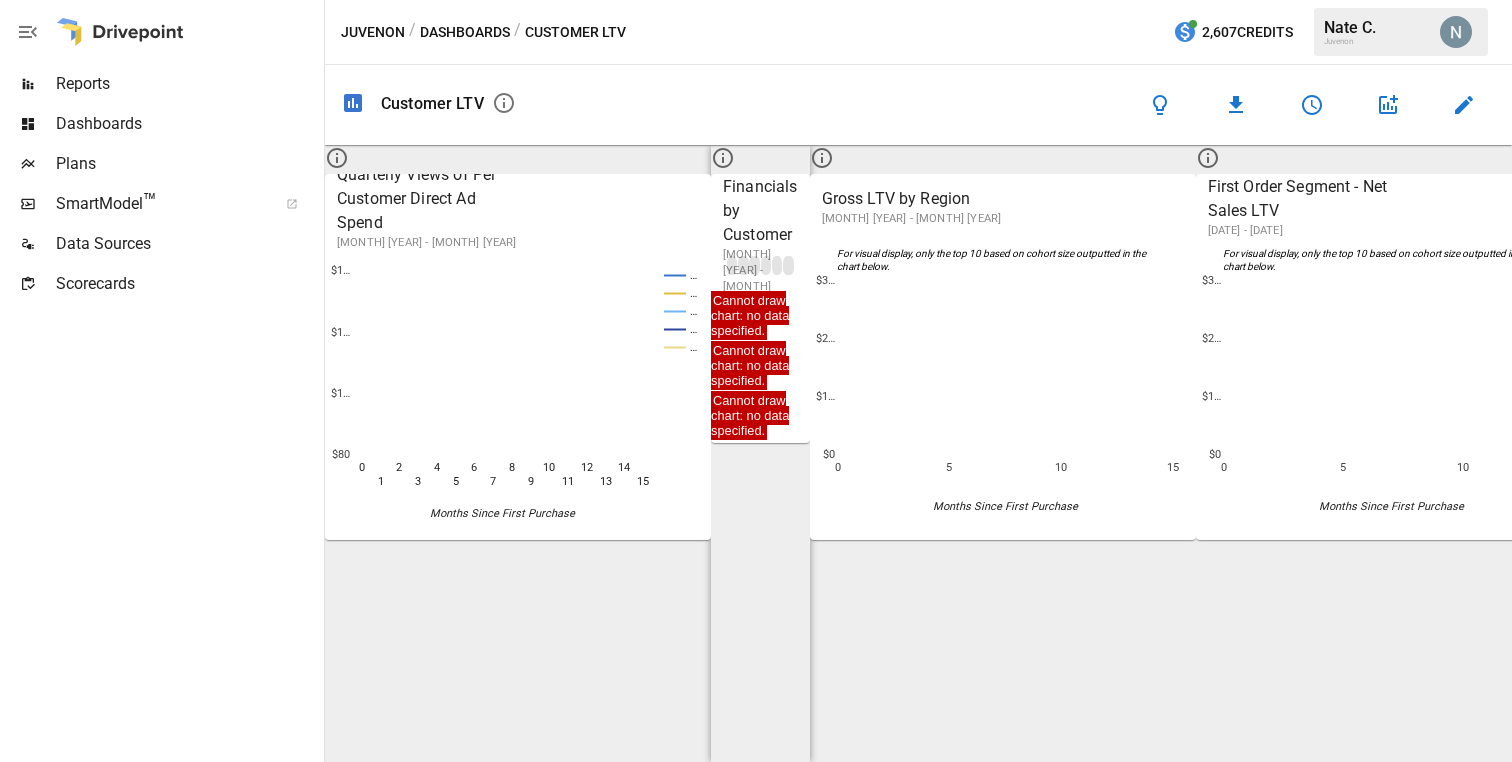 scroll, scrollTop: 188, scrollLeft: 0, axis: vertical 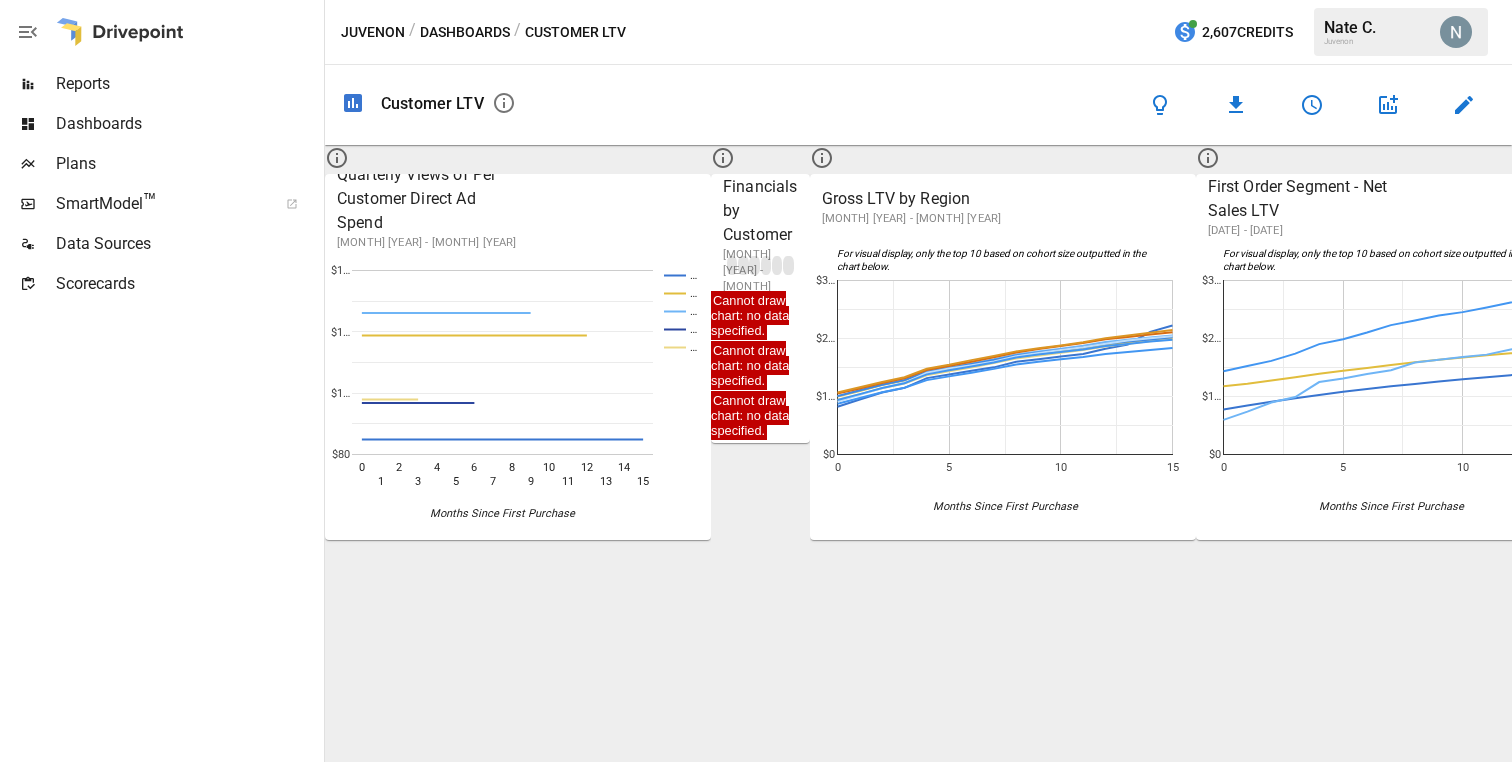 click on "DTC LTV/Retention by Dimension" at bounding box center (2429, 199) 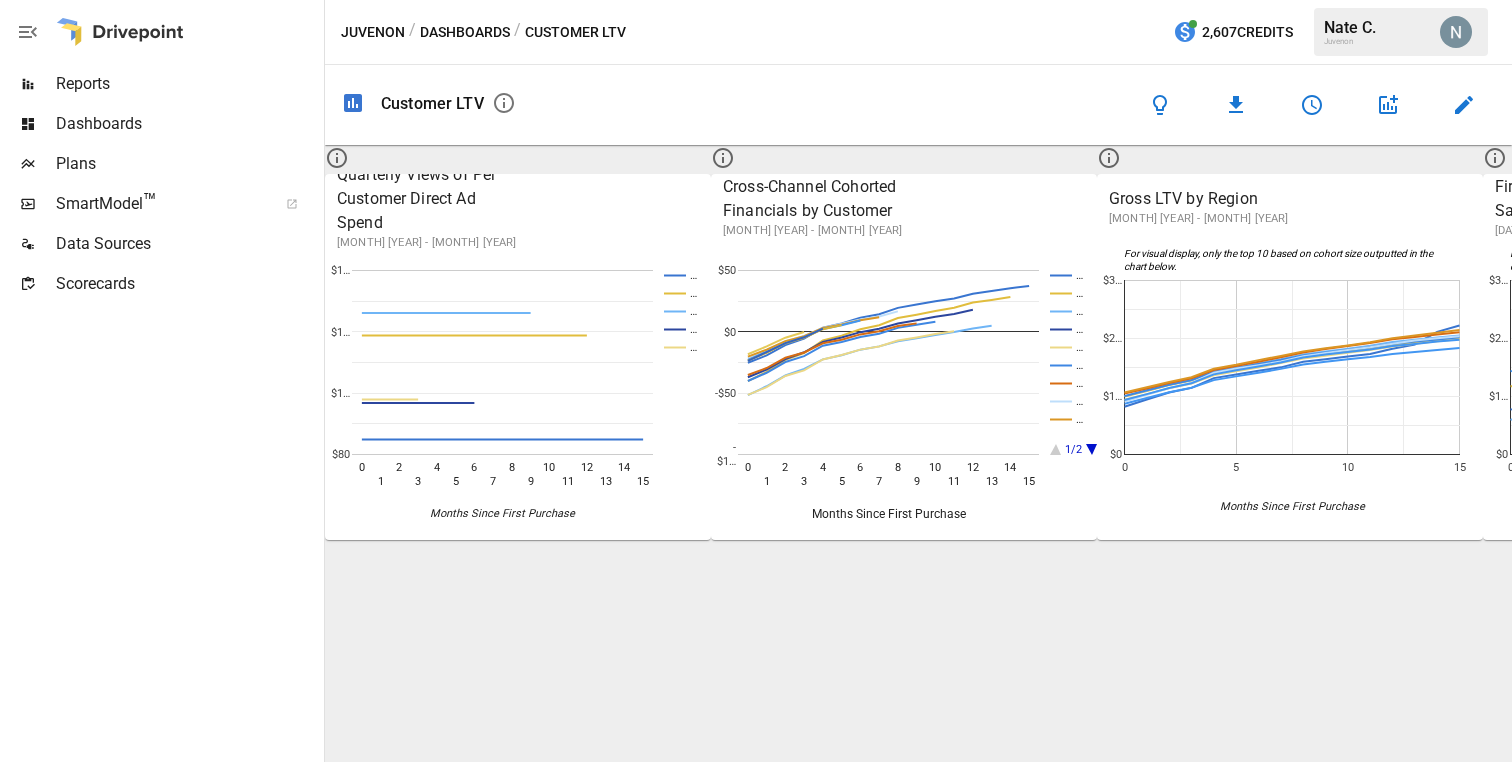 click on "DTC LTV/Retention by Dimension" at bounding box center (2716, 199) 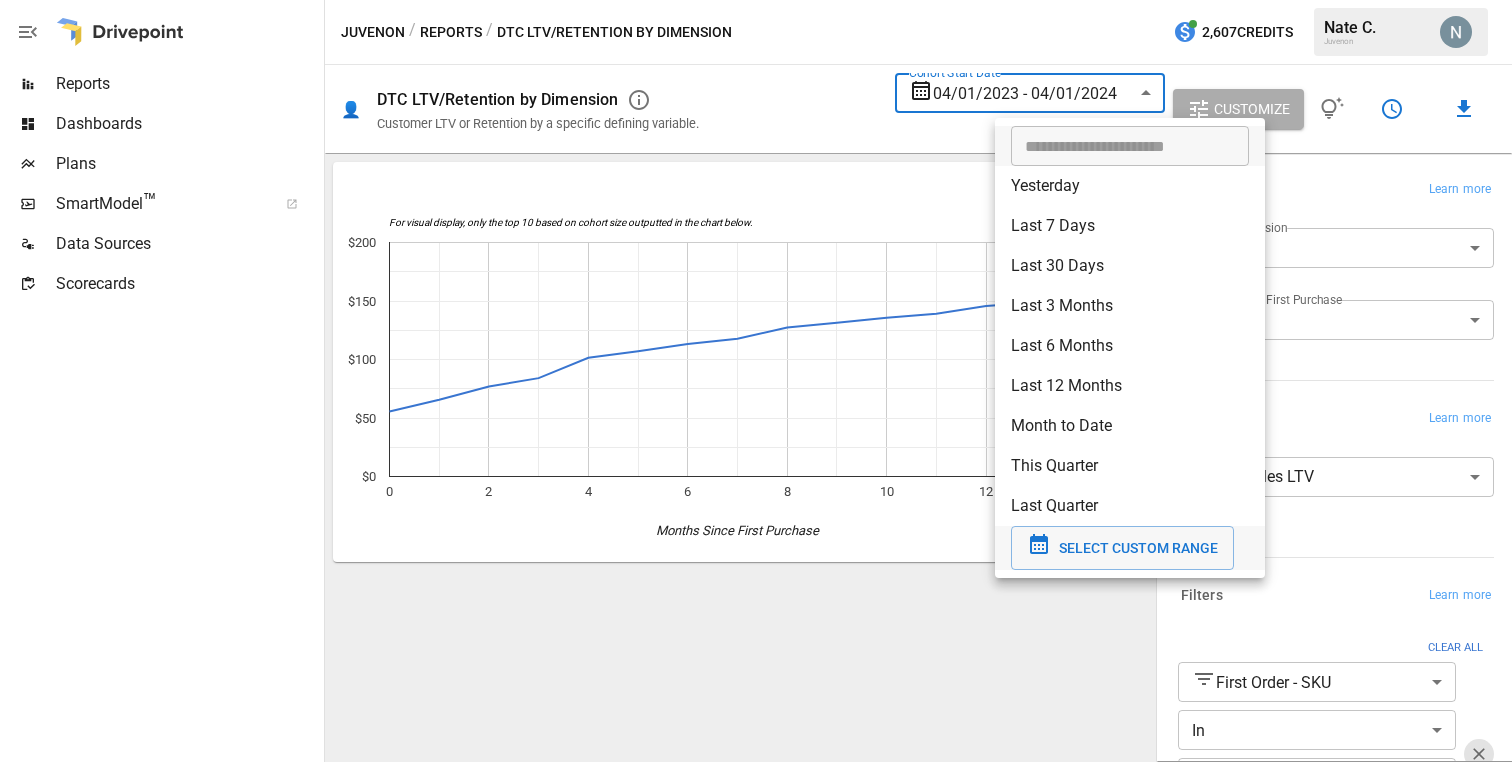 click on "**********" at bounding box center (756, 0) 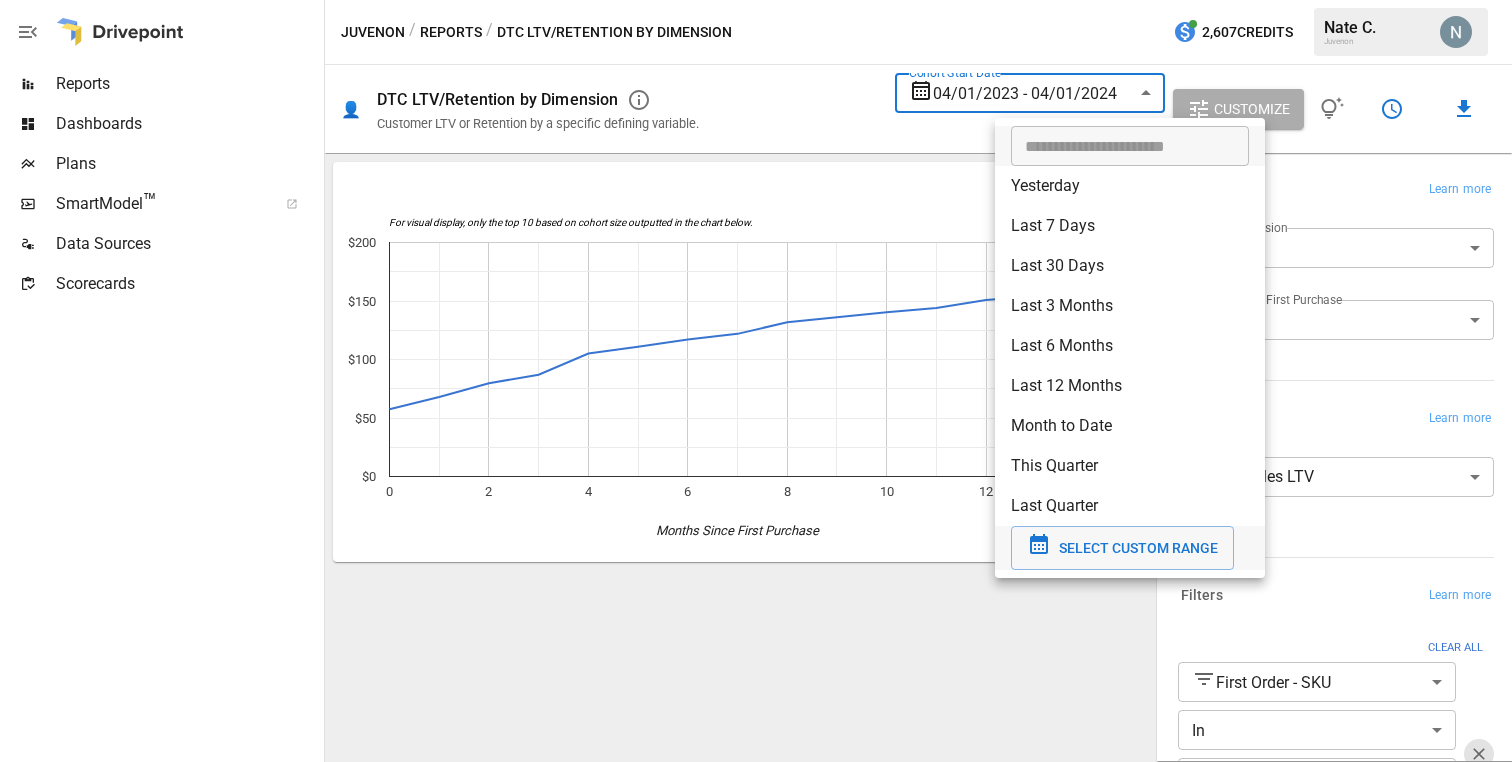 click on "Last 6 Months" at bounding box center (1130, 346) 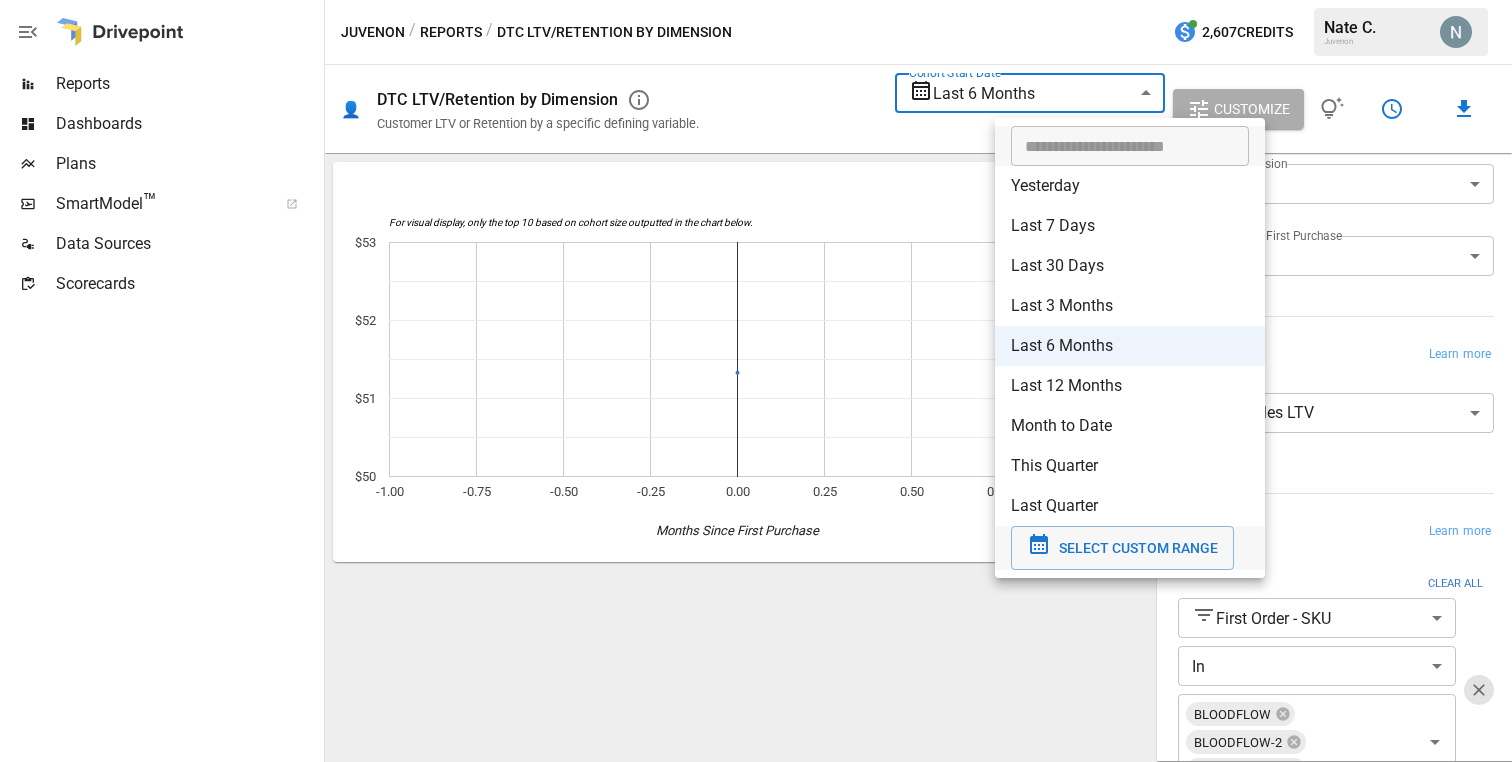 click on "**********" at bounding box center (756, 0) 